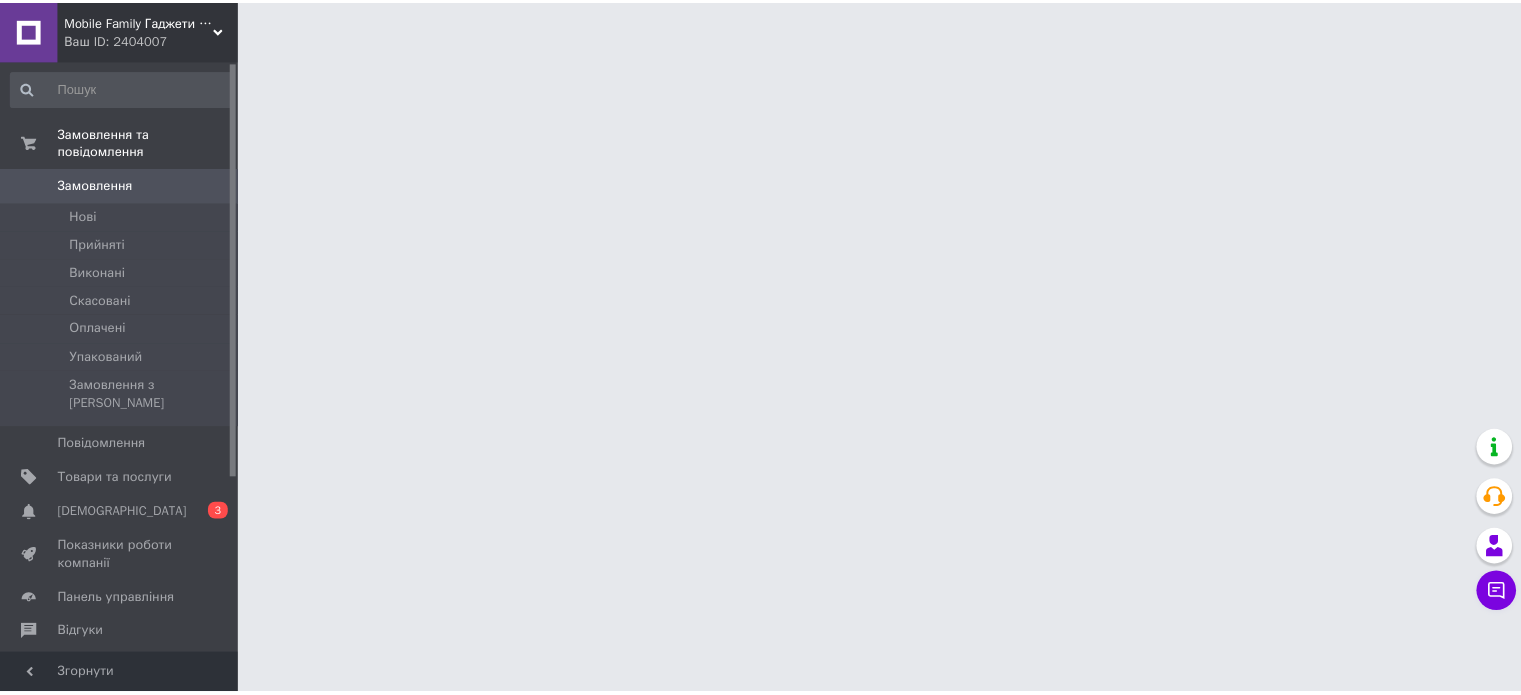 scroll, scrollTop: 0, scrollLeft: 0, axis: both 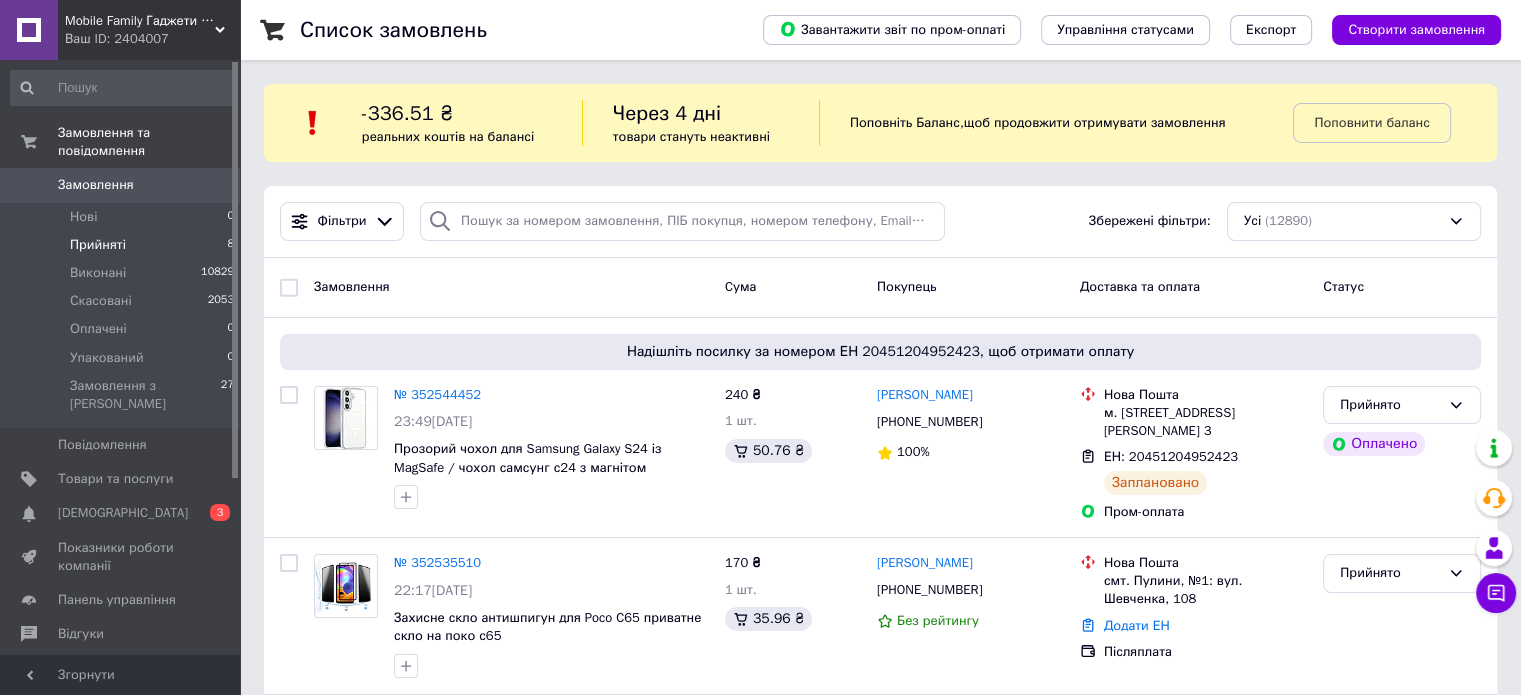 click on "Прийняті" at bounding box center (98, 245) 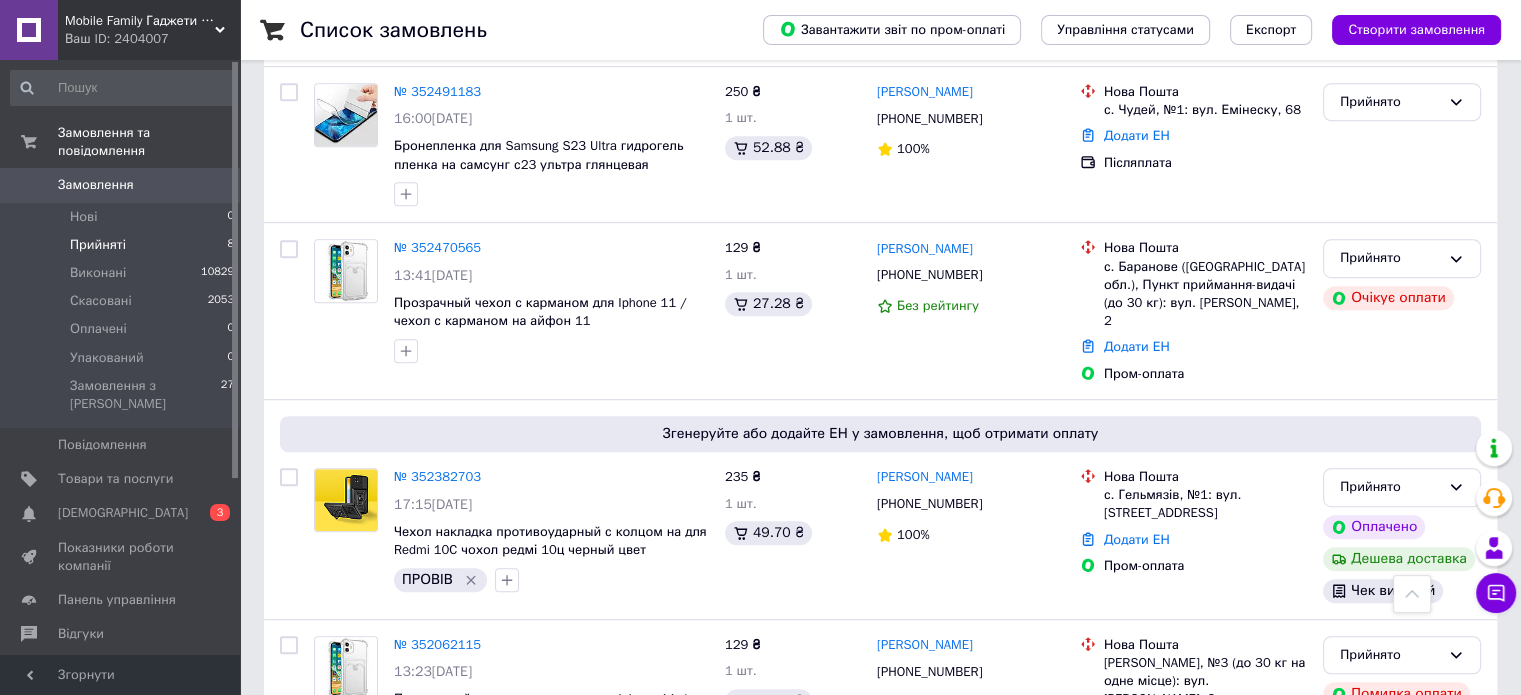 scroll, scrollTop: 1200, scrollLeft: 0, axis: vertical 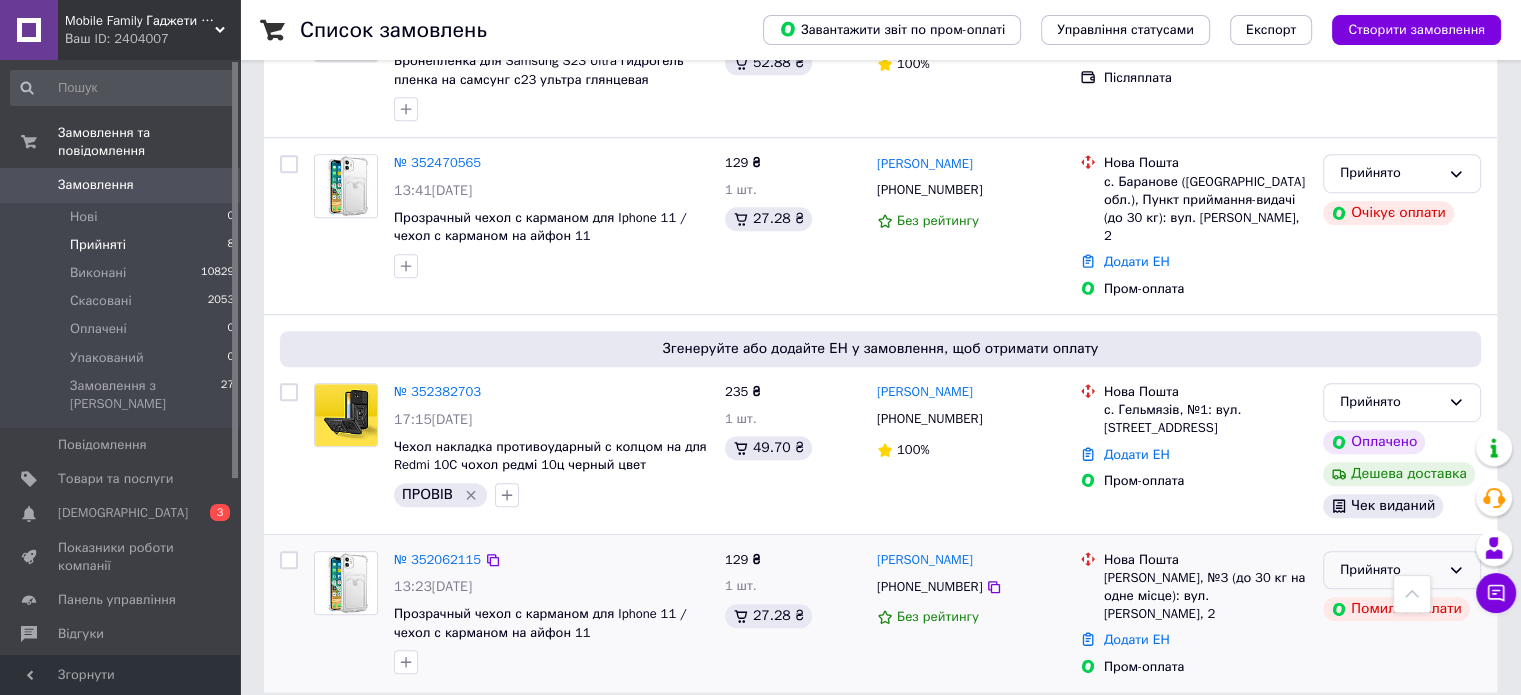 click on "Прийнято" at bounding box center (1390, 570) 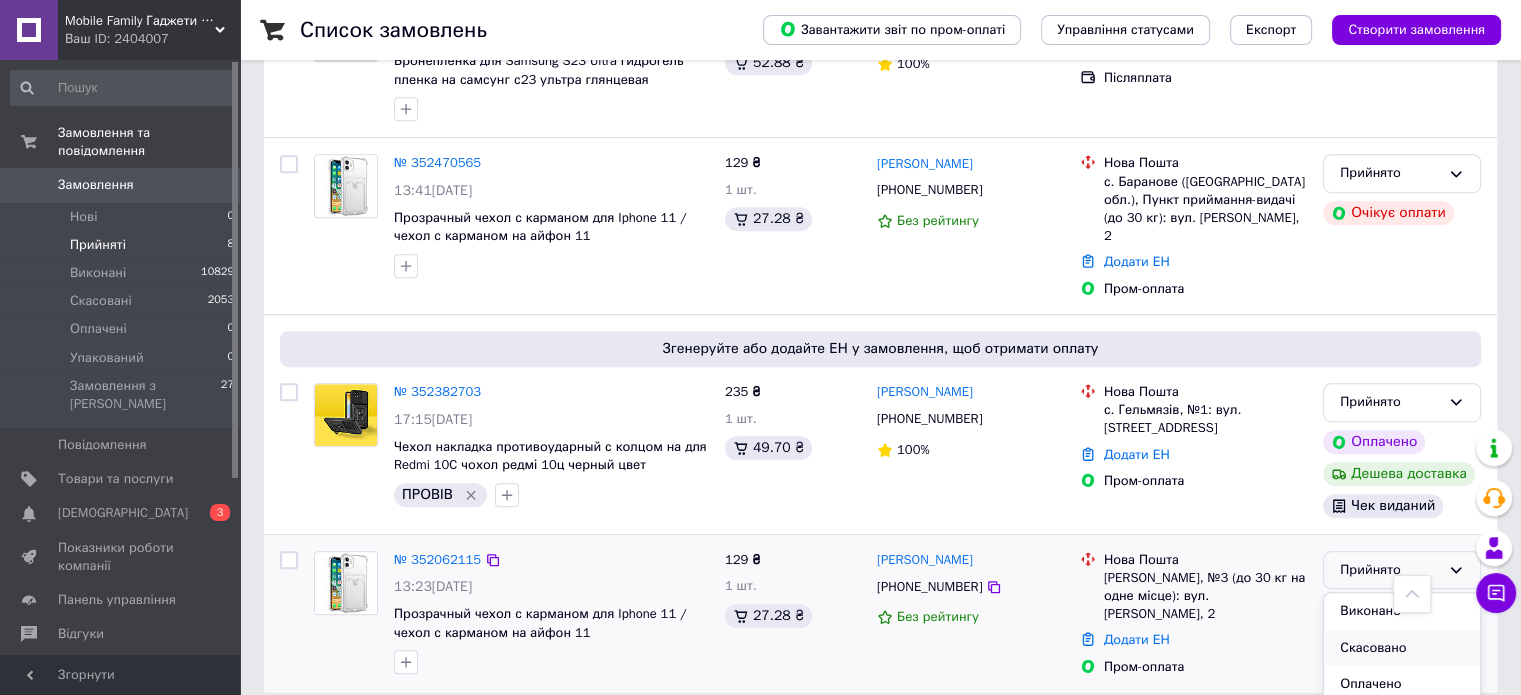 click on "Скасовано" at bounding box center [1402, 648] 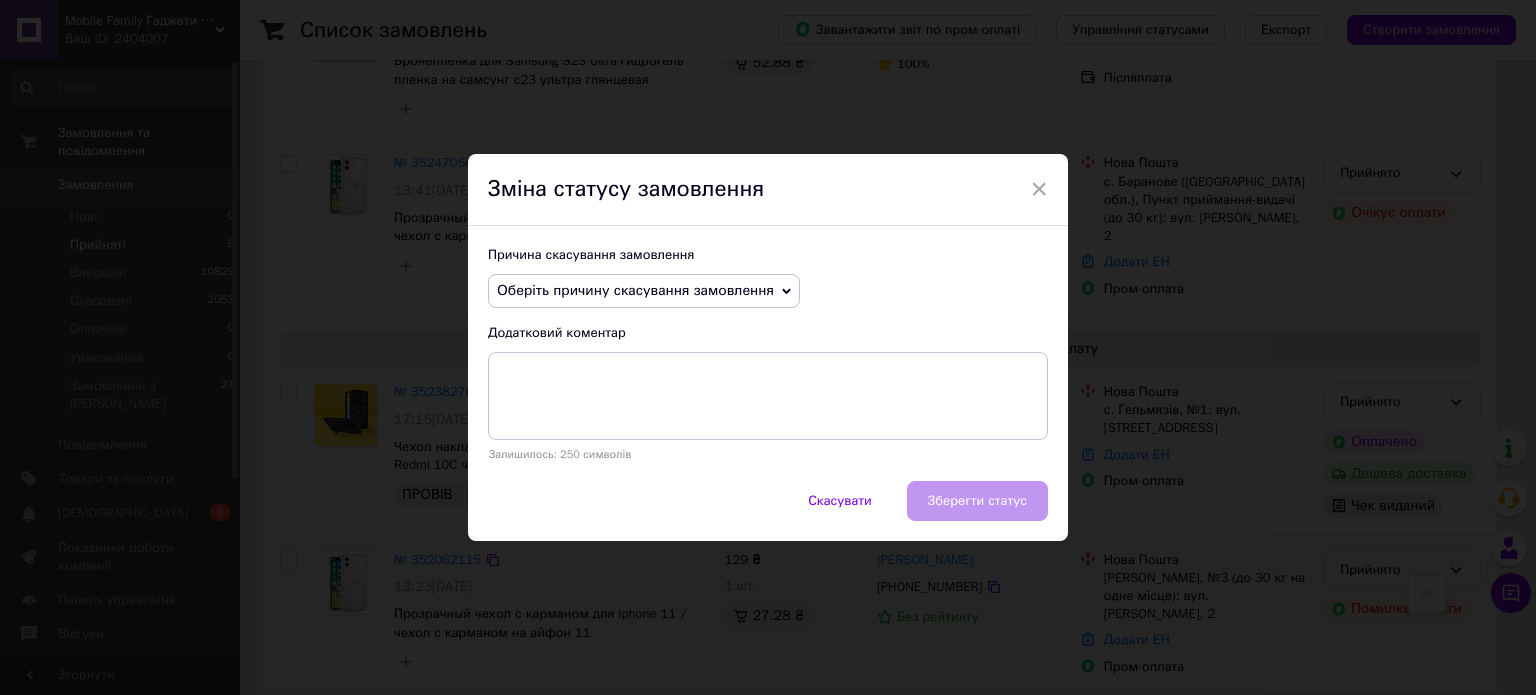 click on "Оберіть причину скасування замовлення" at bounding box center [644, 291] 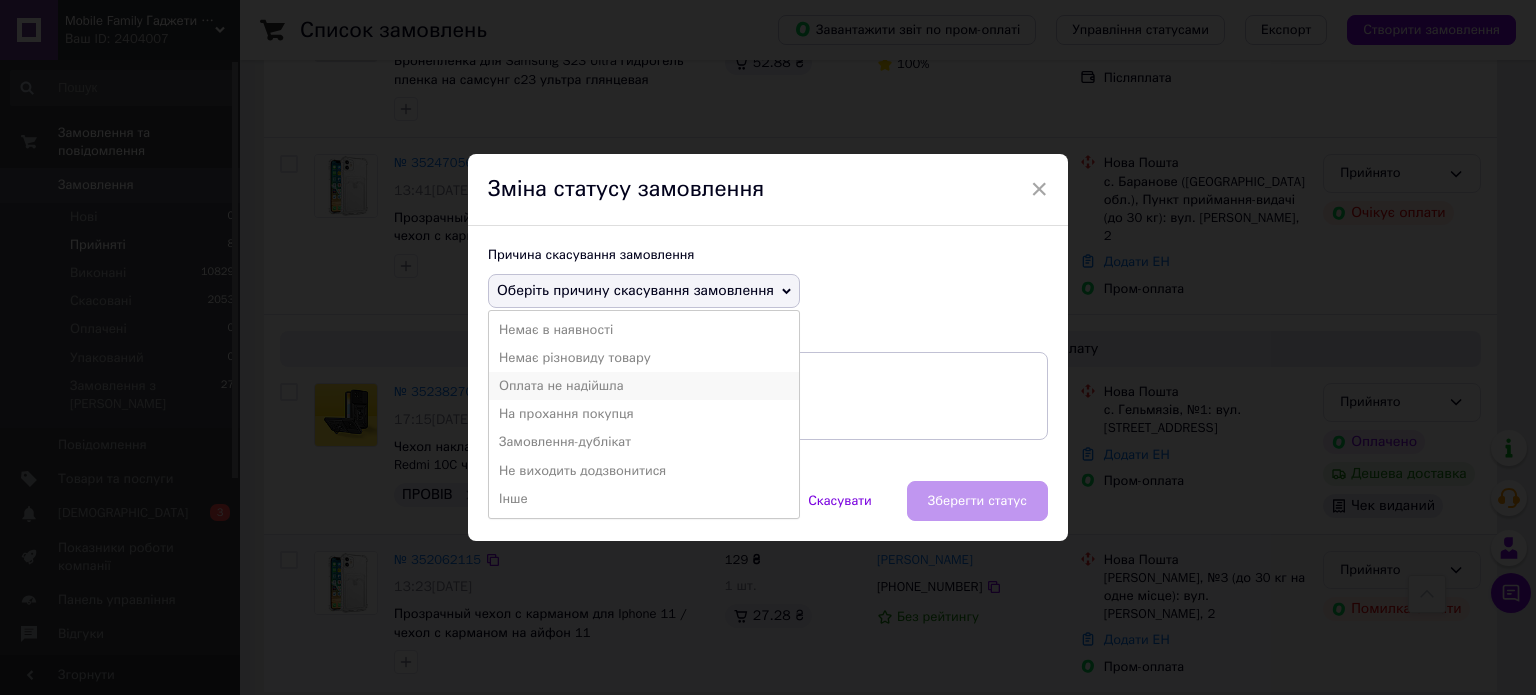 click on "Оплата не надійшла" at bounding box center (644, 386) 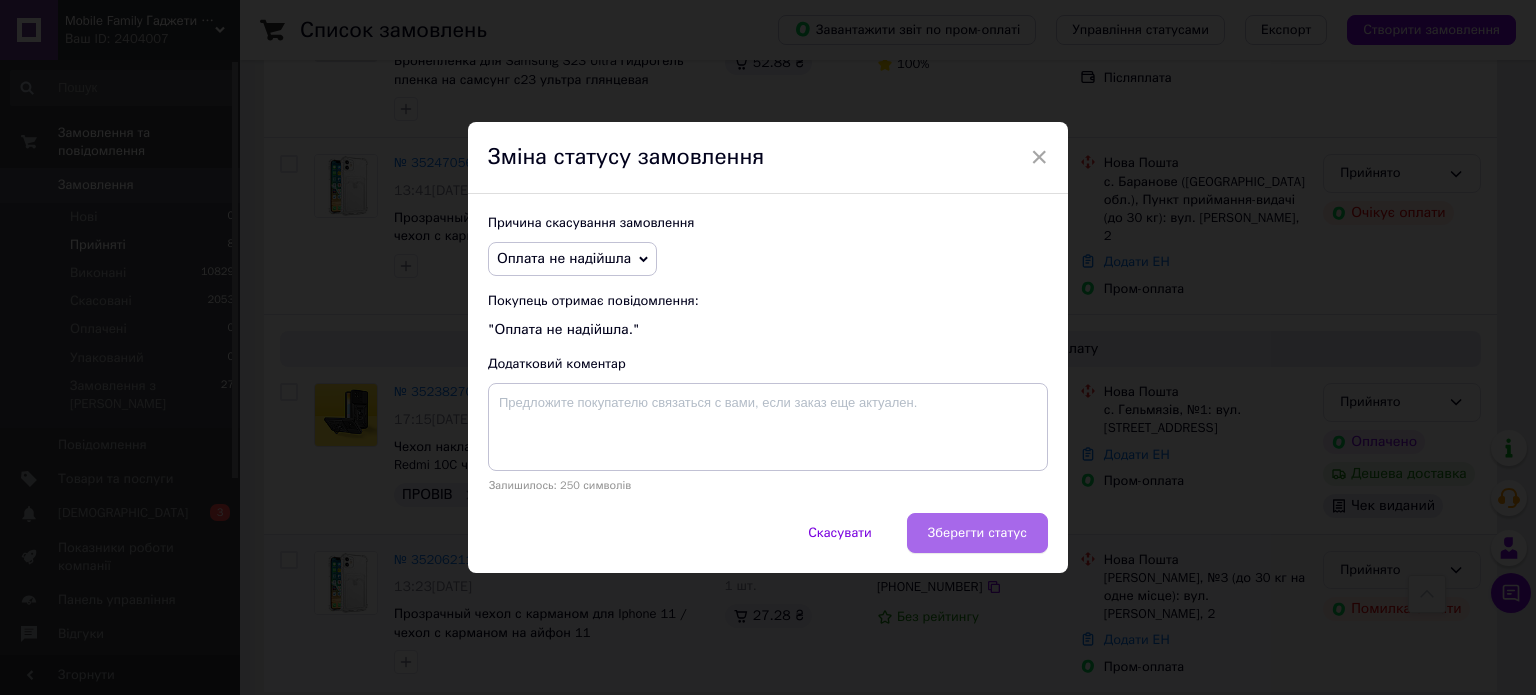 click on "Зберегти статус" at bounding box center [977, 533] 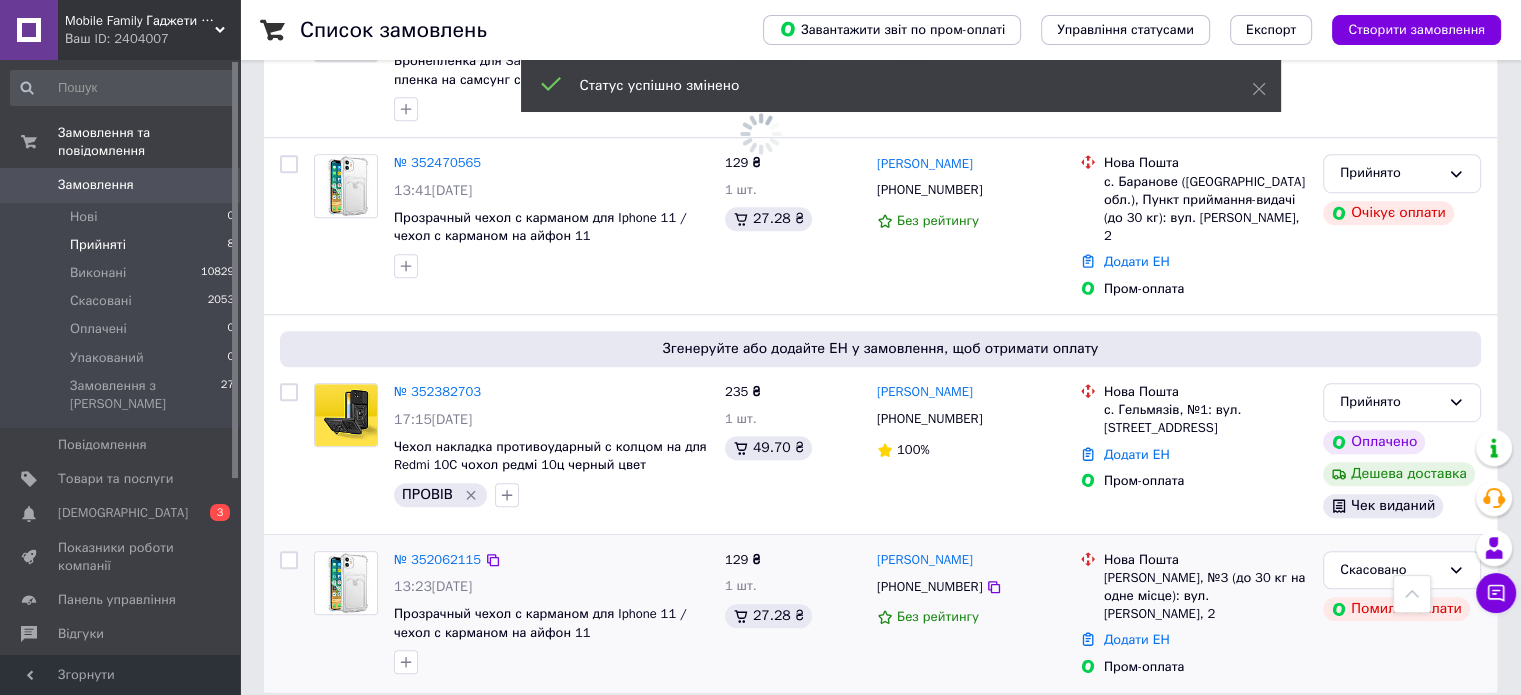 scroll, scrollTop: 1198, scrollLeft: 0, axis: vertical 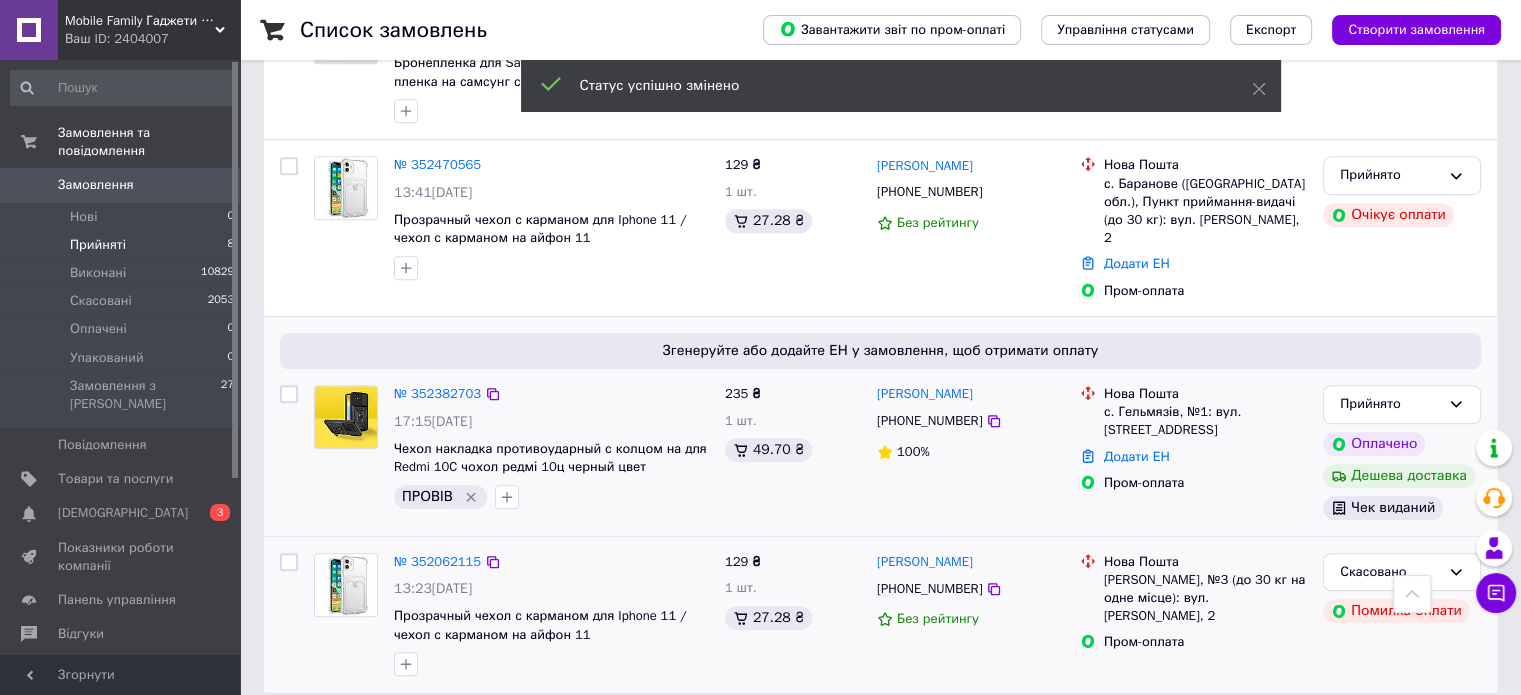 click on "Згенеруйте або додайте ЕН у замовлення, щоб отримати оплату № 352382703 17:15[DATE] Чехол накладка противоударный с колцом на для Redmi 10C чохол редмі 10ц черный цвет ПРОВІВ   235 ₴ 1 шт. 49.70 ₴ [PERSON_NAME] [PHONE_NUMBER] 100% Нова Пошта с. Гельмязів, №1: вул. [STREET_ADDRESS] Додати ЕН Пром-оплата Прийнято Оплачено Дешева доставка Чек виданий" at bounding box center [880, 426] 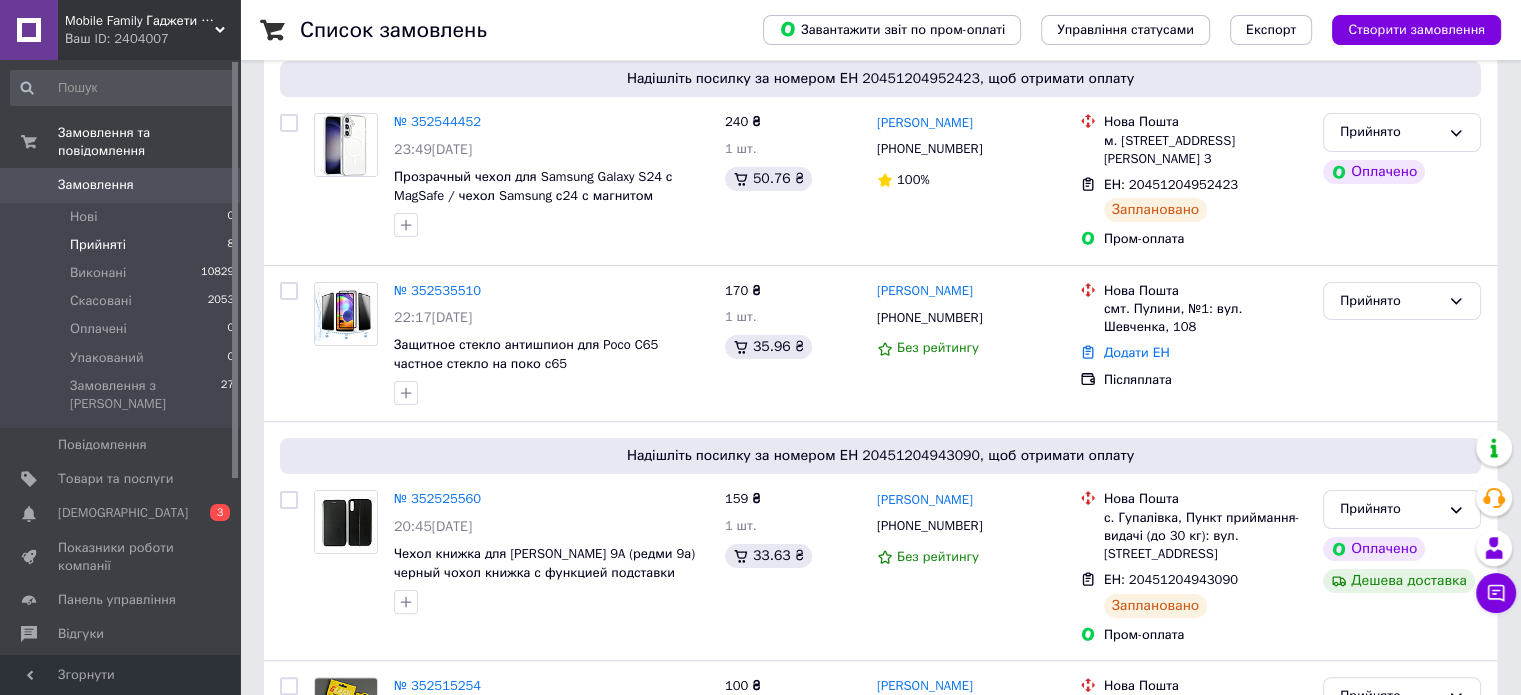 scroll, scrollTop: 104, scrollLeft: 0, axis: vertical 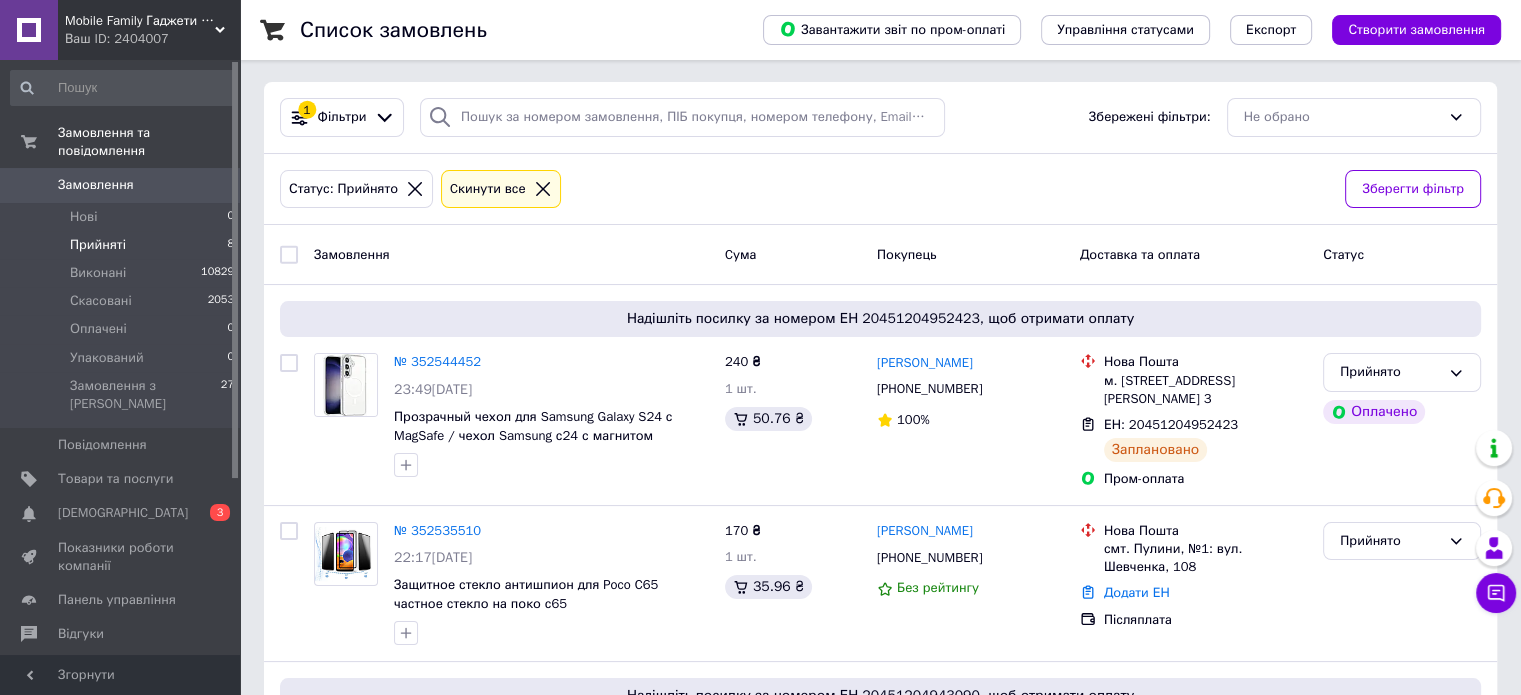 click on "0" at bounding box center (212, 185) 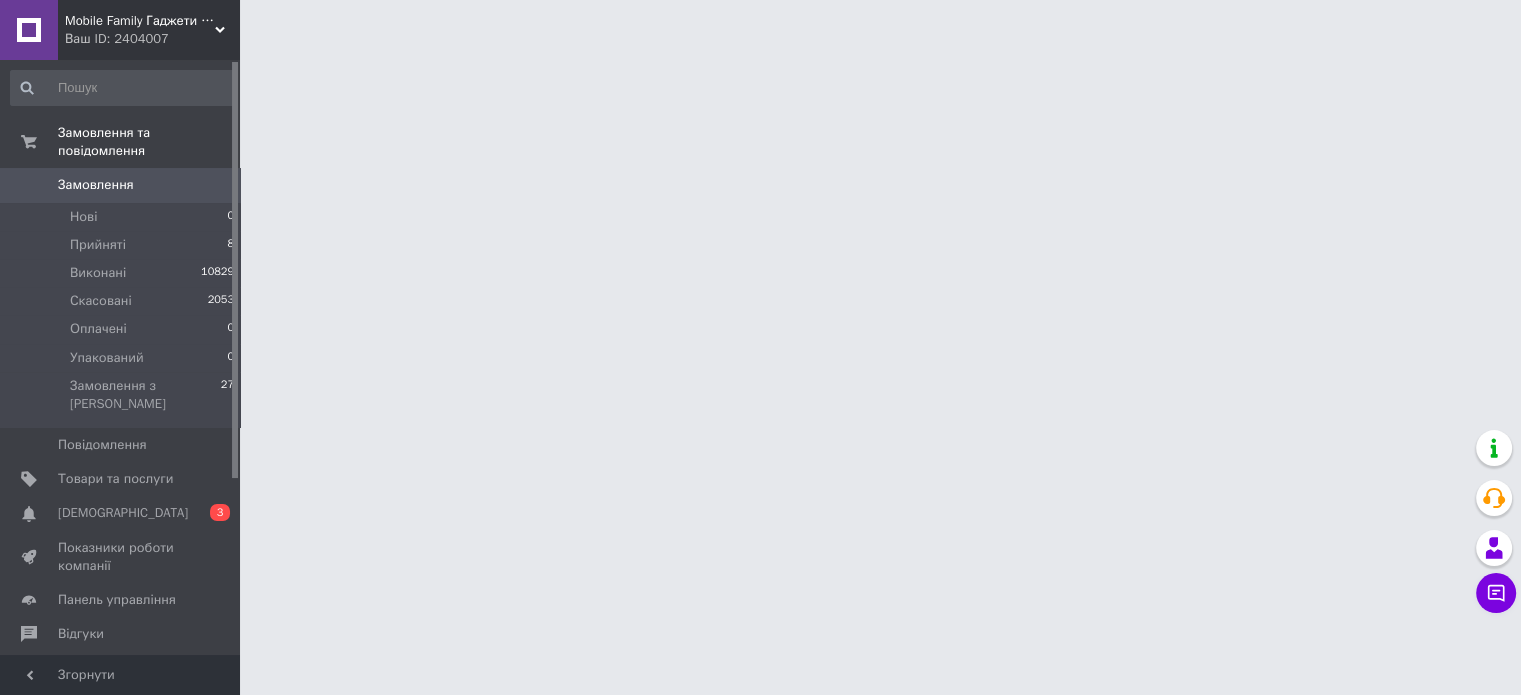 scroll, scrollTop: 0, scrollLeft: 0, axis: both 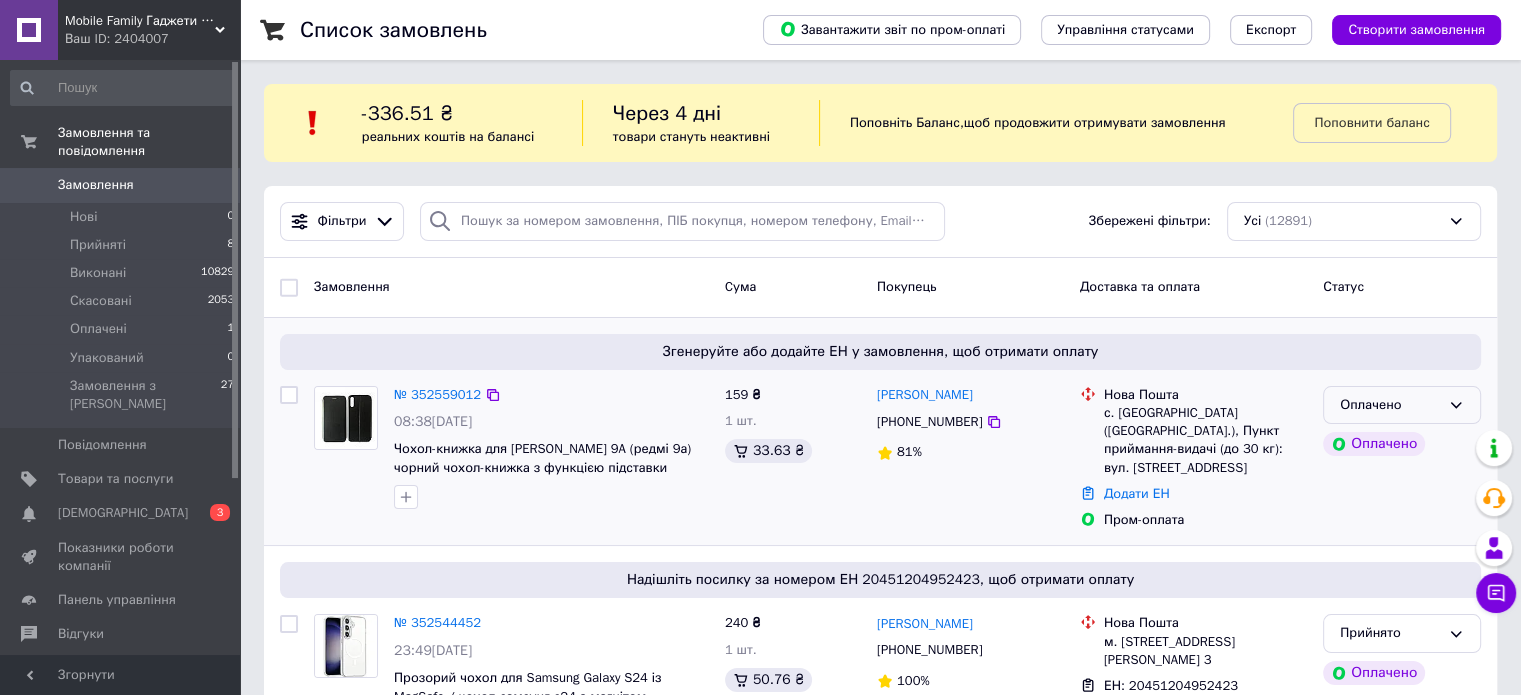 click on "Оплачено" at bounding box center (1390, 405) 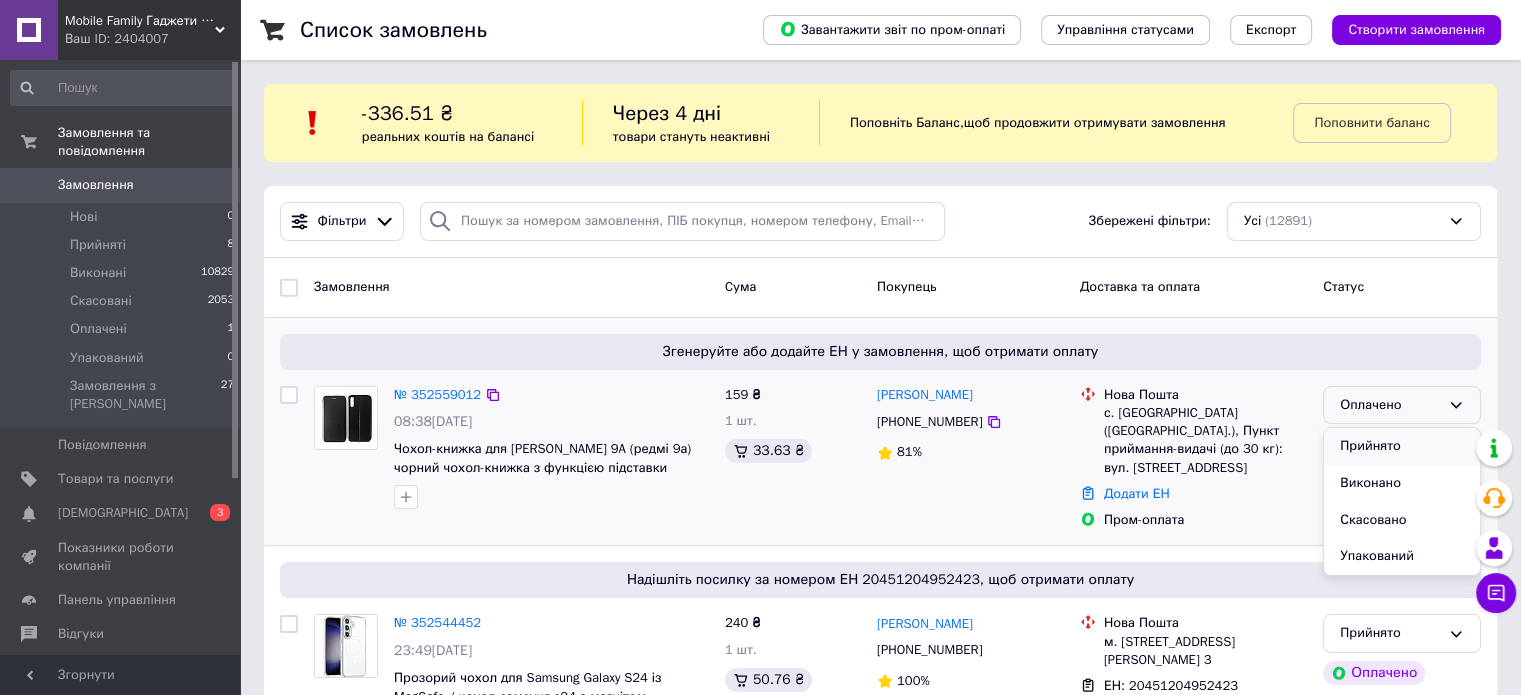 click on "Прийнято" at bounding box center [1402, 446] 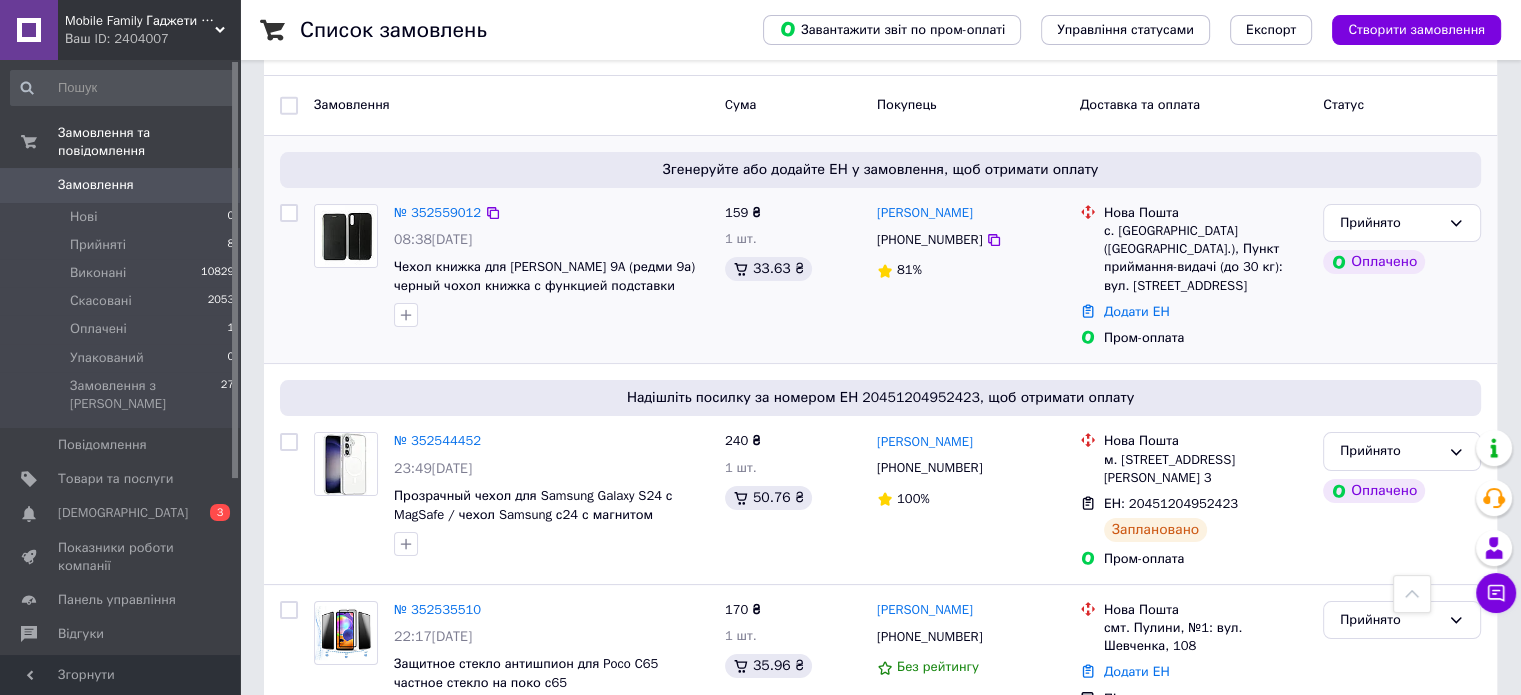 scroll, scrollTop: 0, scrollLeft: 0, axis: both 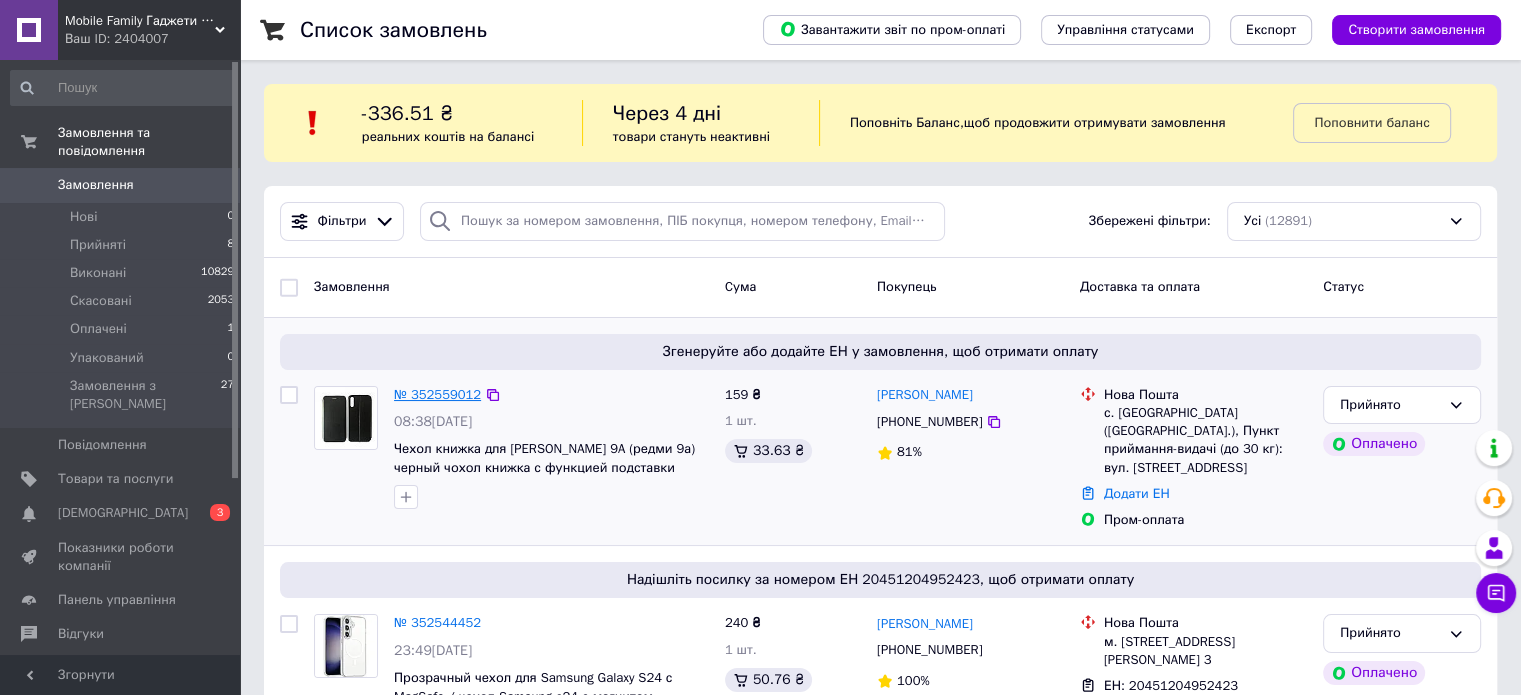 click on "№ 352559012" at bounding box center (437, 394) 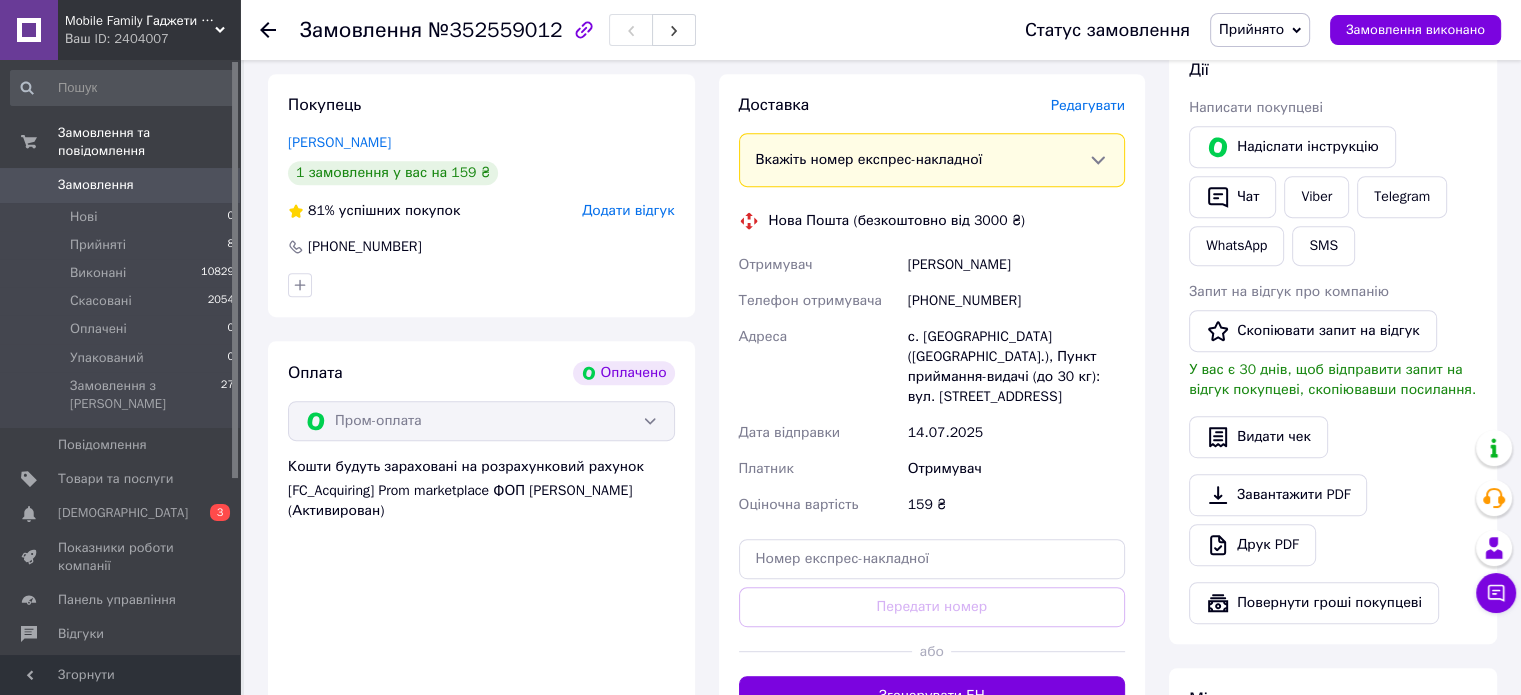 scroll, scrollTop: 883, scrollLeft: 0, axis: vertical 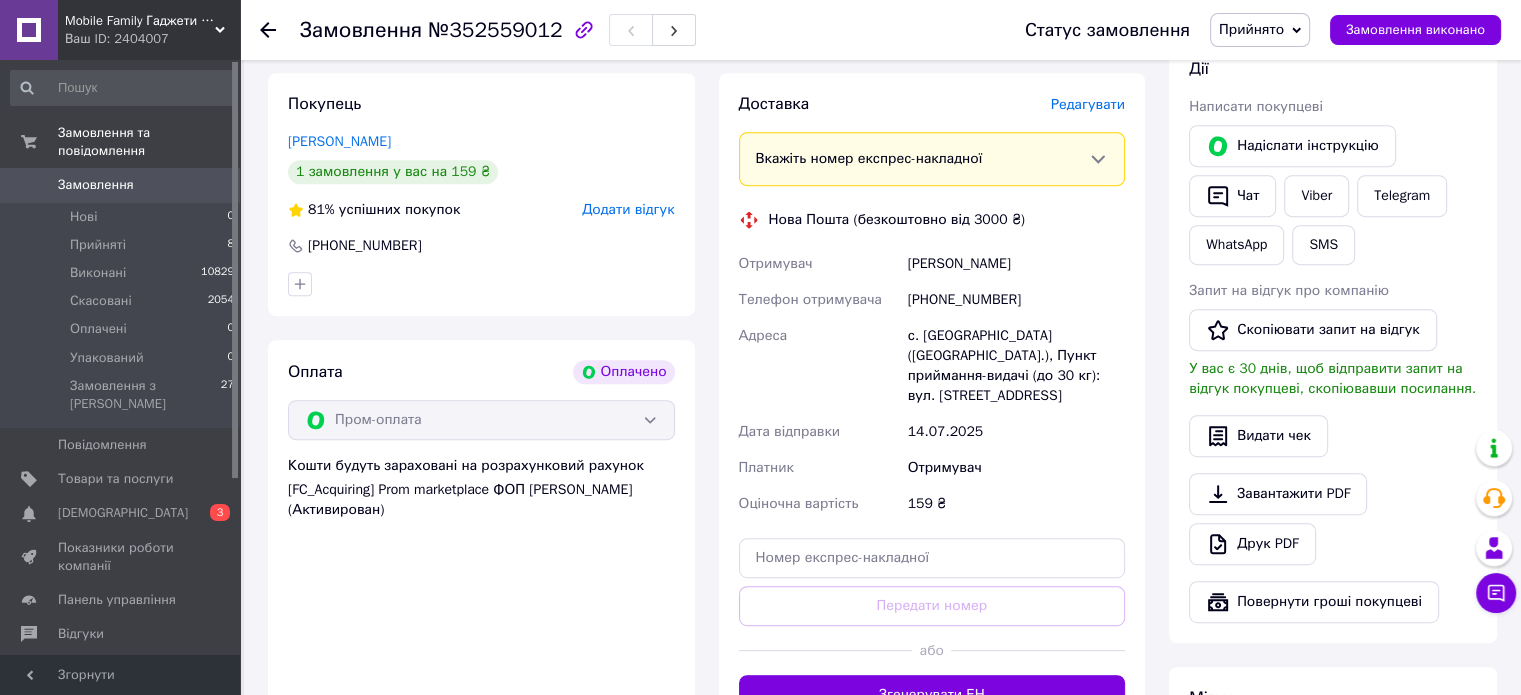click on "[PHONE_NUMBER]" at bounding box center (1016, 300) 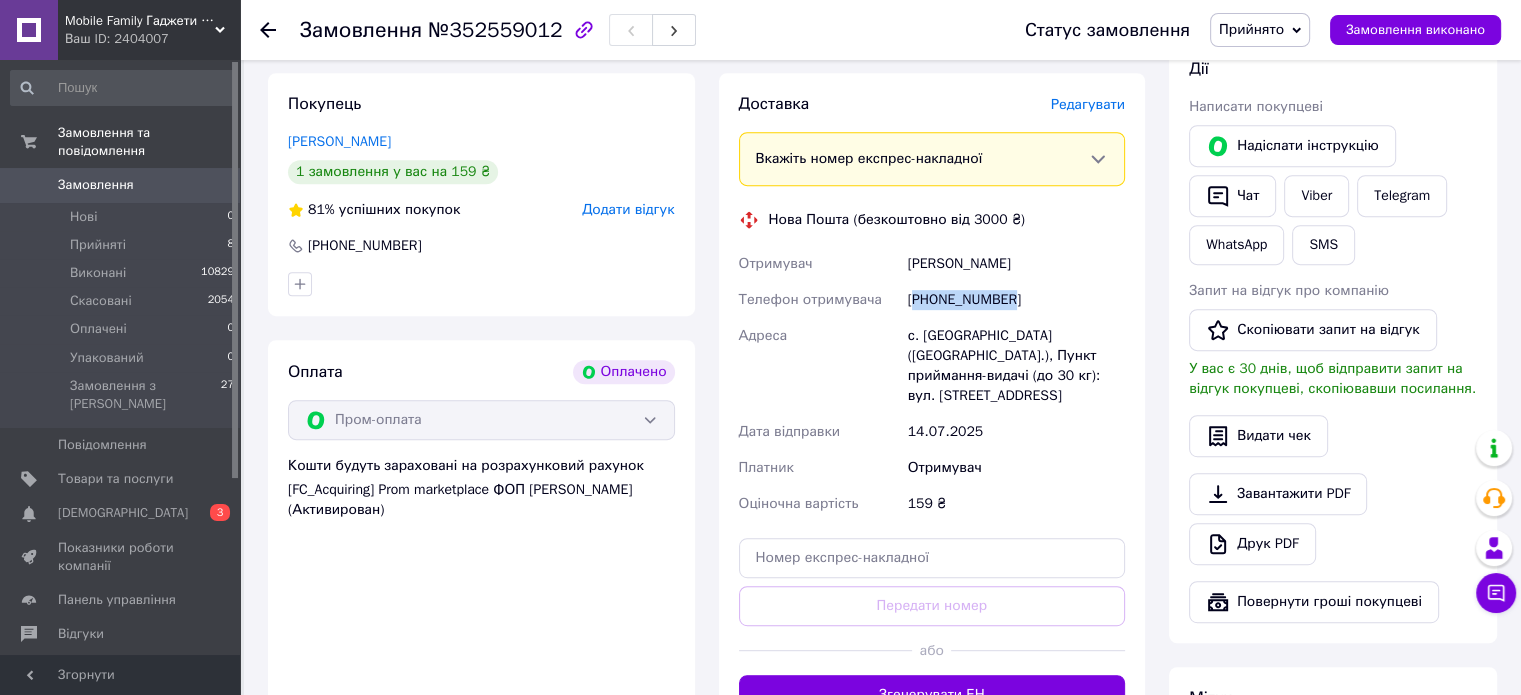 click on "[PHONE_NUMBER]" at bounding box center (1016, 300) 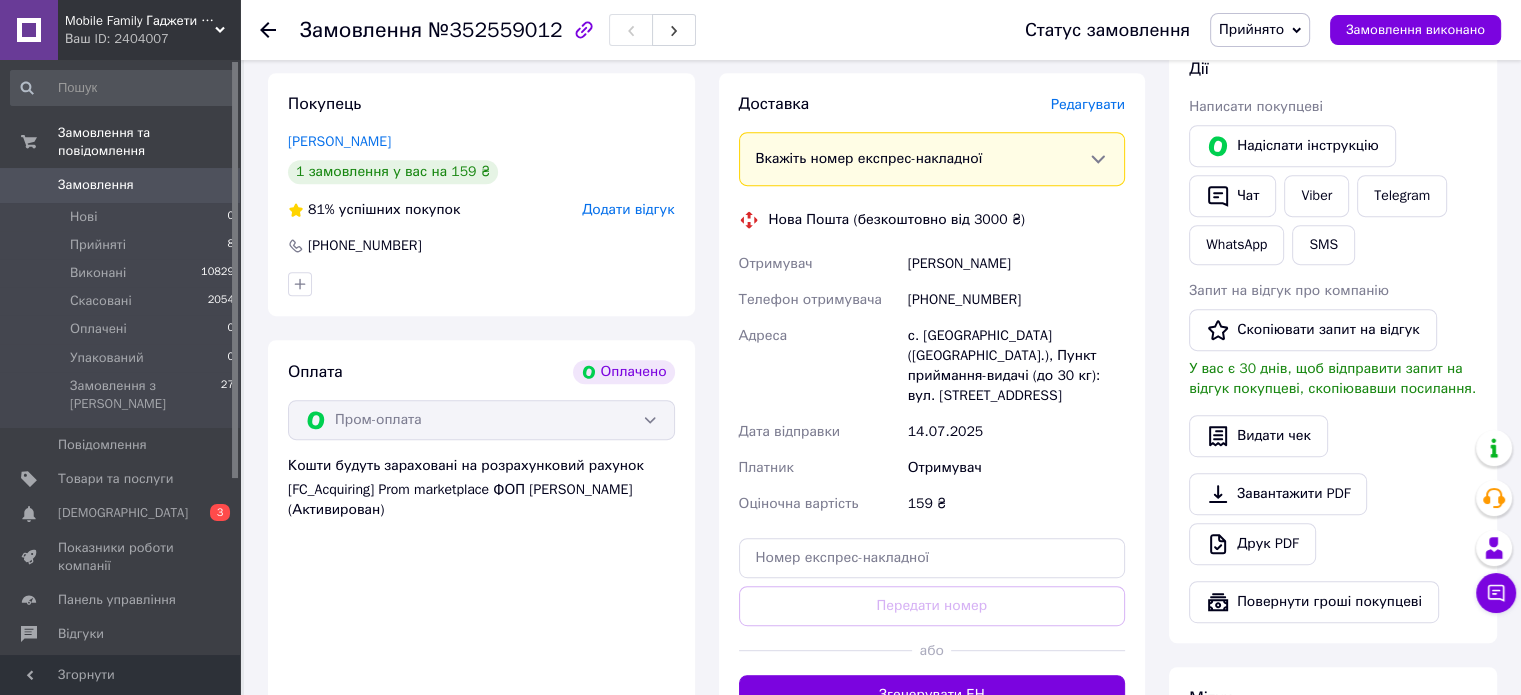 click on "[PERSON_NAME]" at bounding box center (1016, 264) 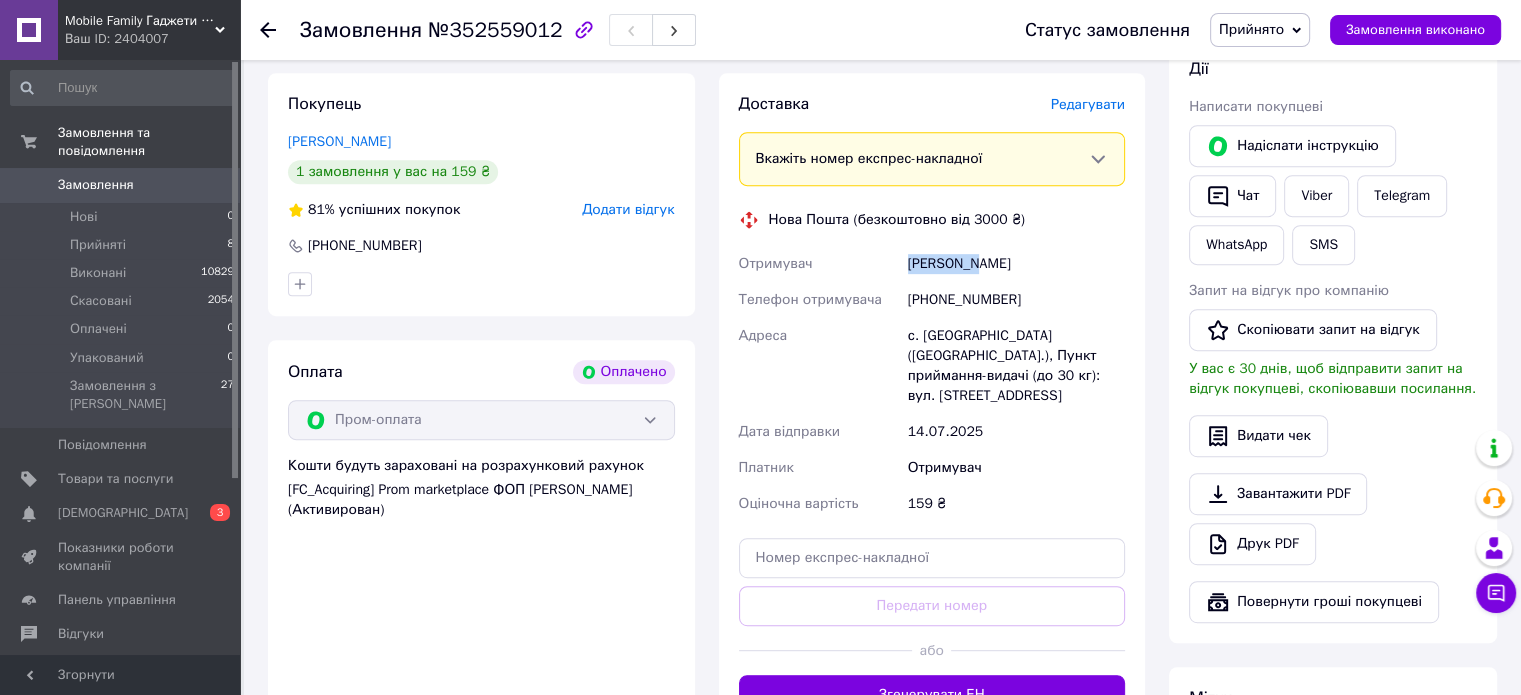 click on "[PERSON_NAME]" at bounding box center (1016, 264) 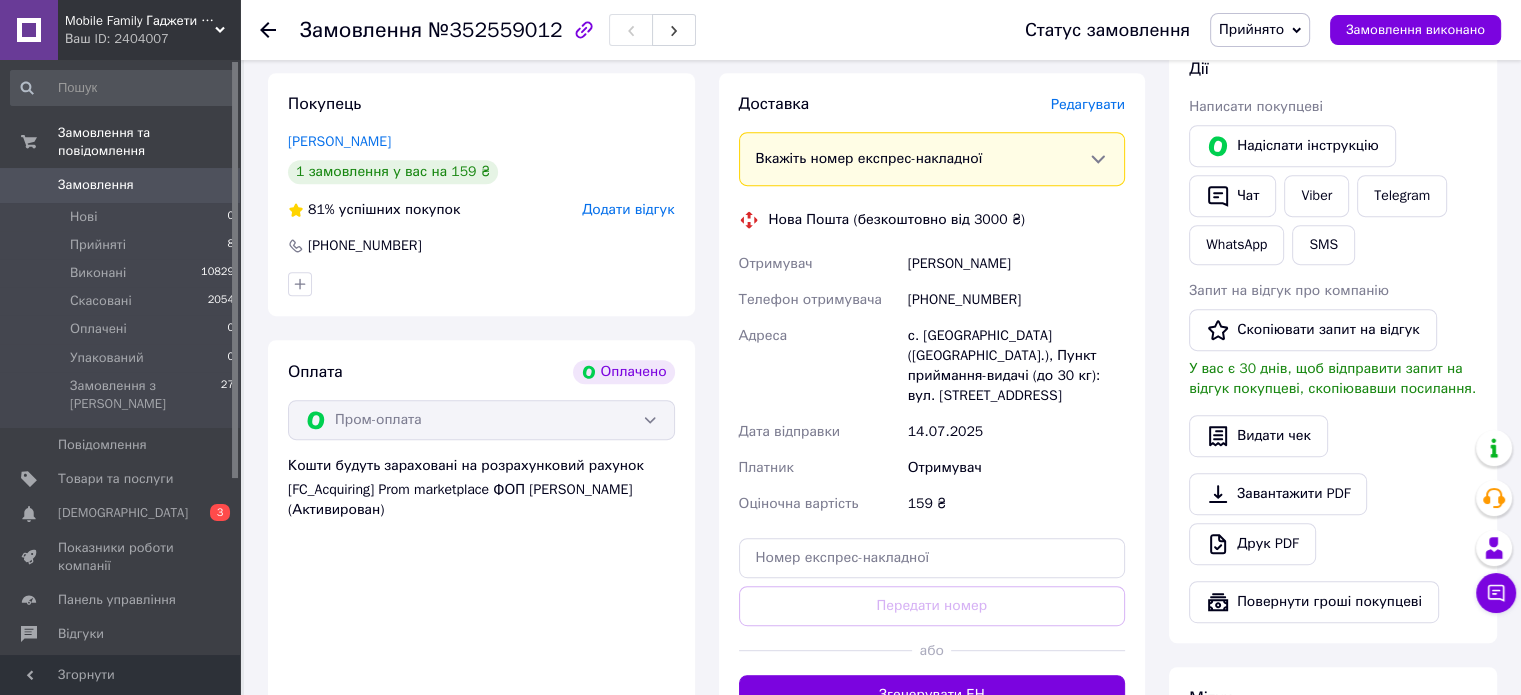 click on "с. [GEOGRAPHIC_DATA] ([GEOGRAPHIC_DATA].), Пункт приймання-видачі (до 30 кг): вул. [STREET_ADDRESS]" at bounding box center (1016, 366) 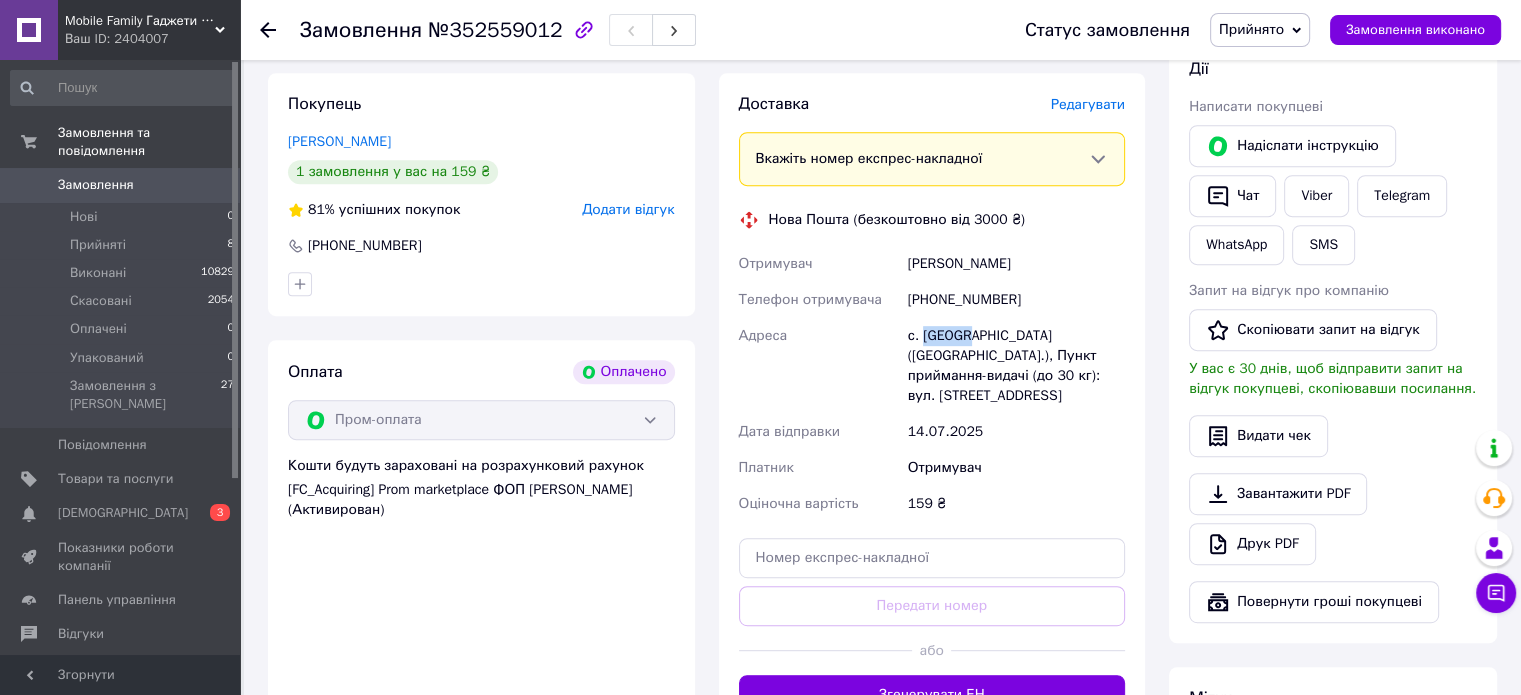 click on "с. [GEOGRAPHIC_DATA] ([GEOGRAPHIC_DATA].), Пункт приймання-видачі (до 30 кг): вул. [STREET_ADDRESS]" at bounding box center (1016, 366) 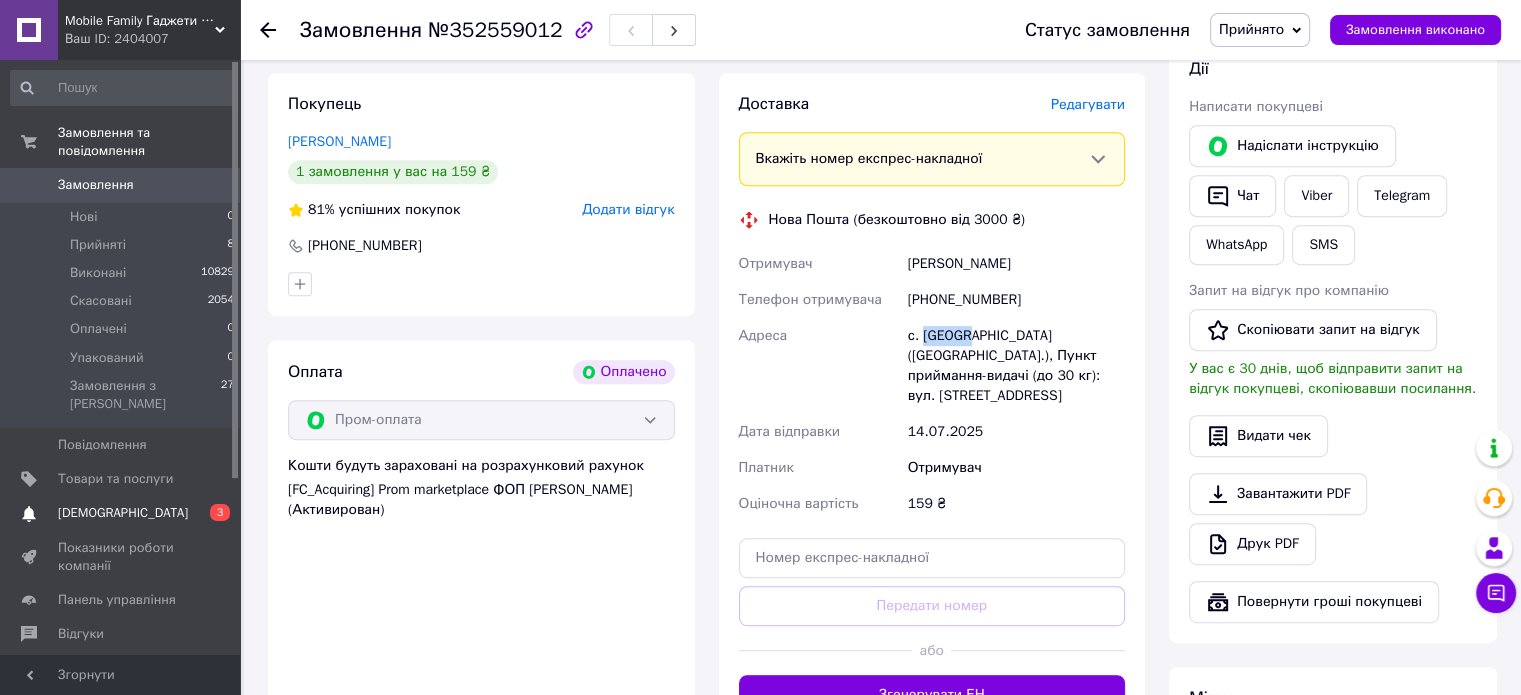 click on "[DEMOGRAPHIC_DATA] 0 3" at bounding box center [123, 513] 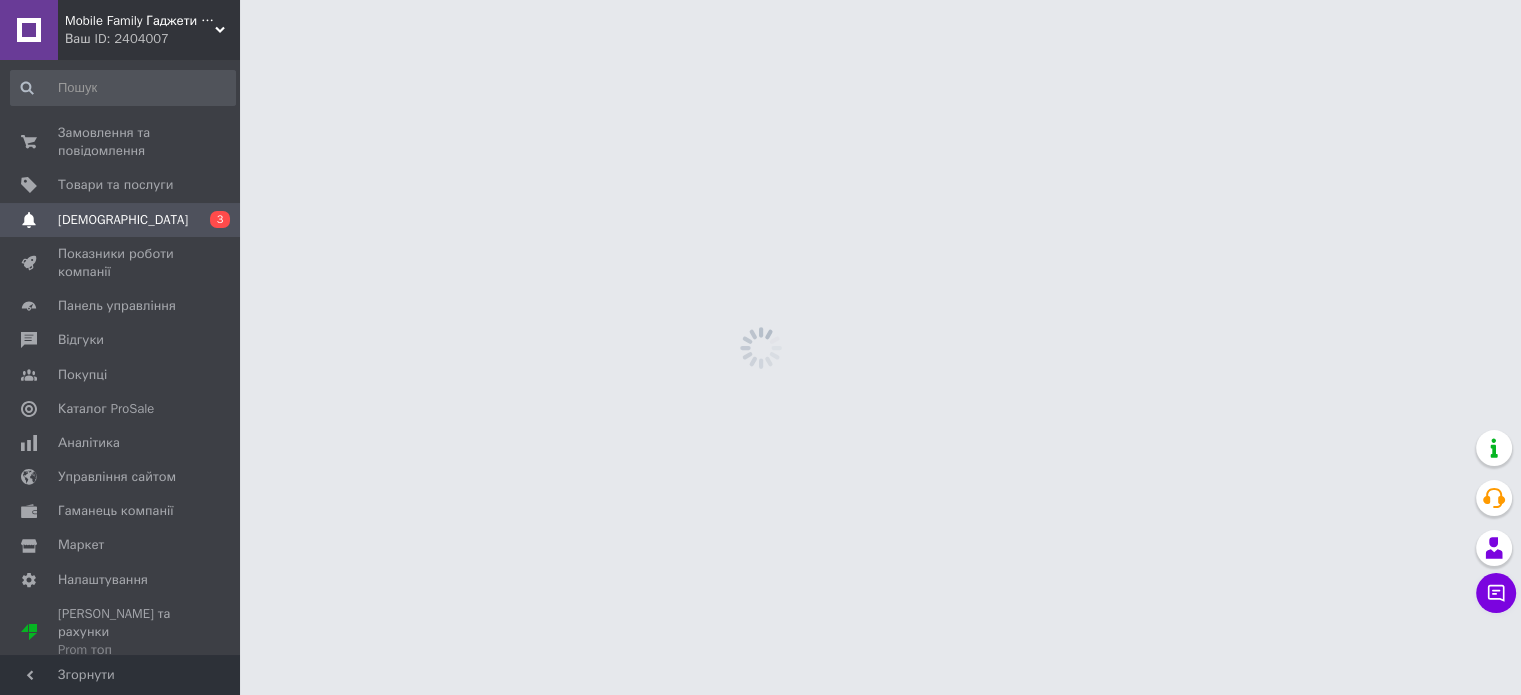 scroll, scrollTop: 0, scrollLeft: 0, axis: both 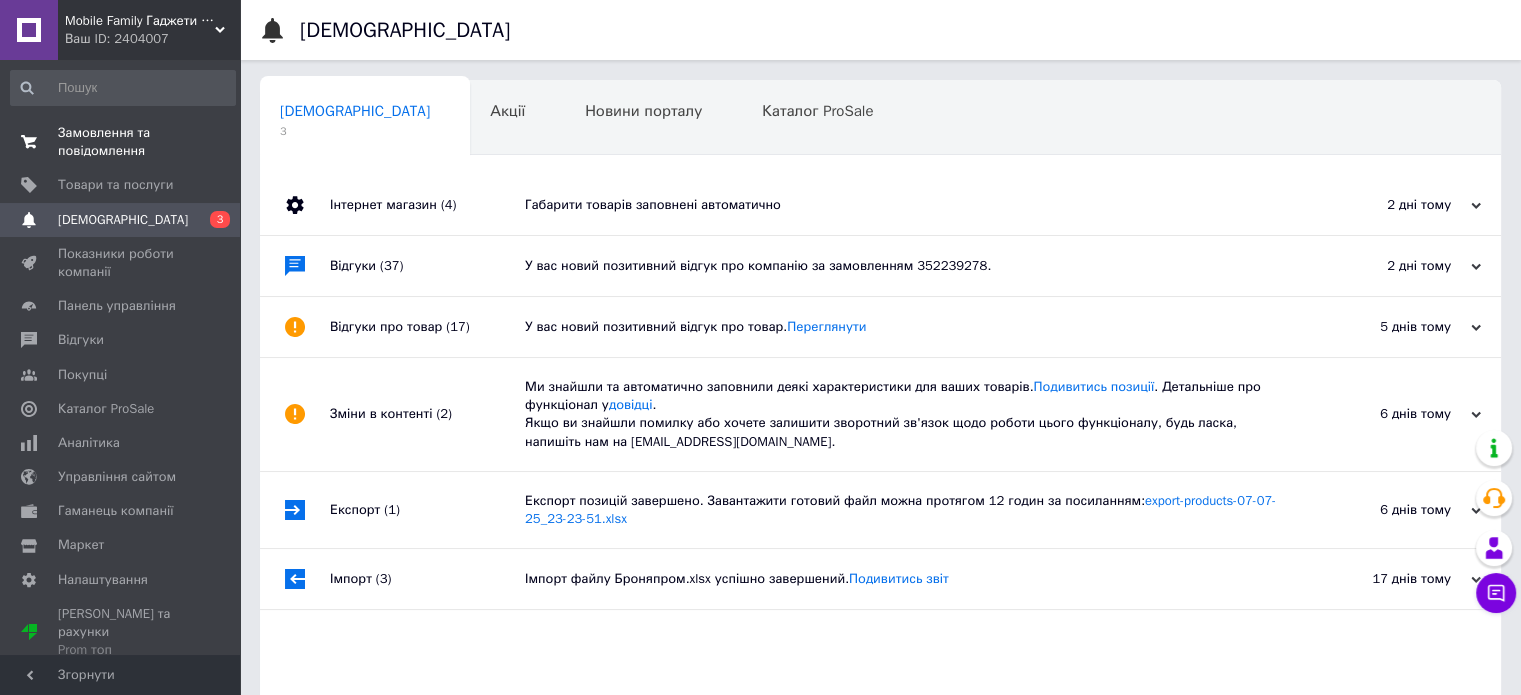 click on "Замовлення та повідомлення" at bounding box center (121, 142) 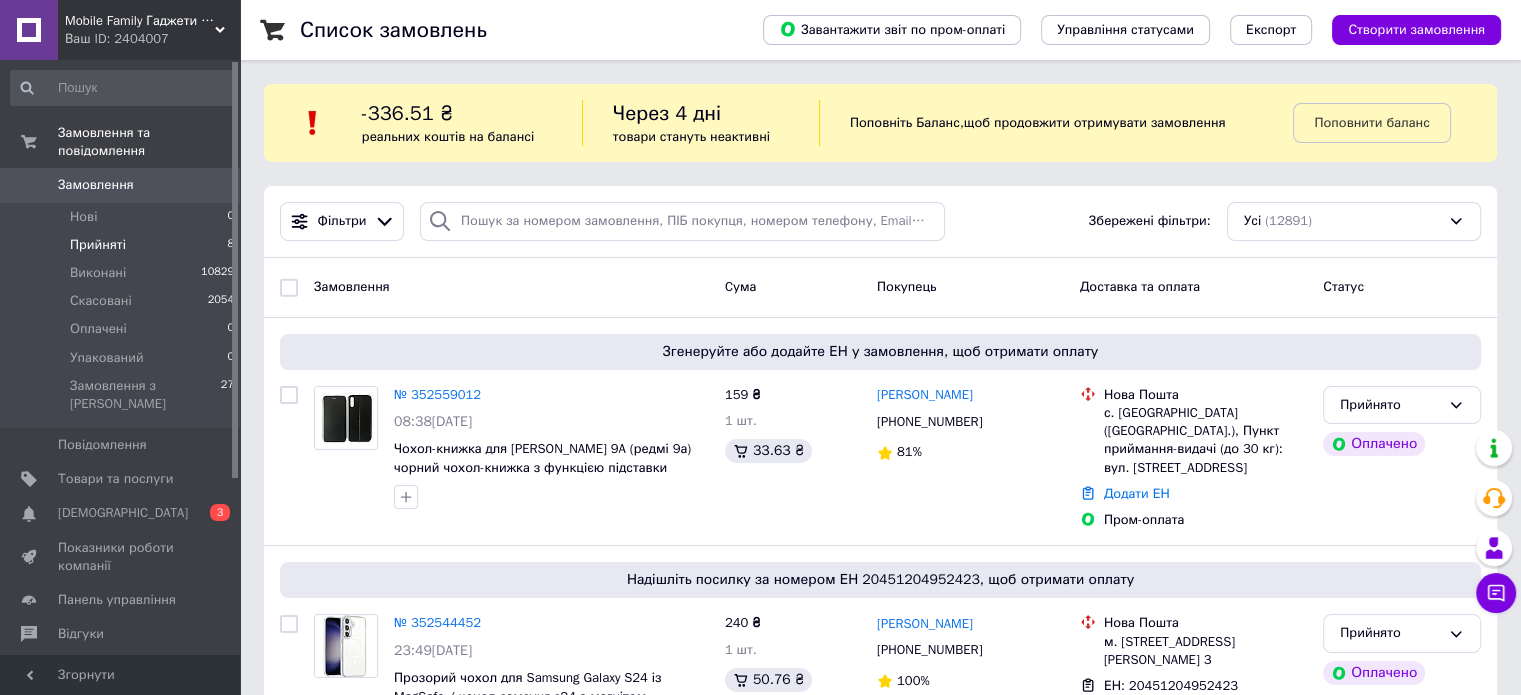 click on "Прийняті" at bounding box center (98, 245) 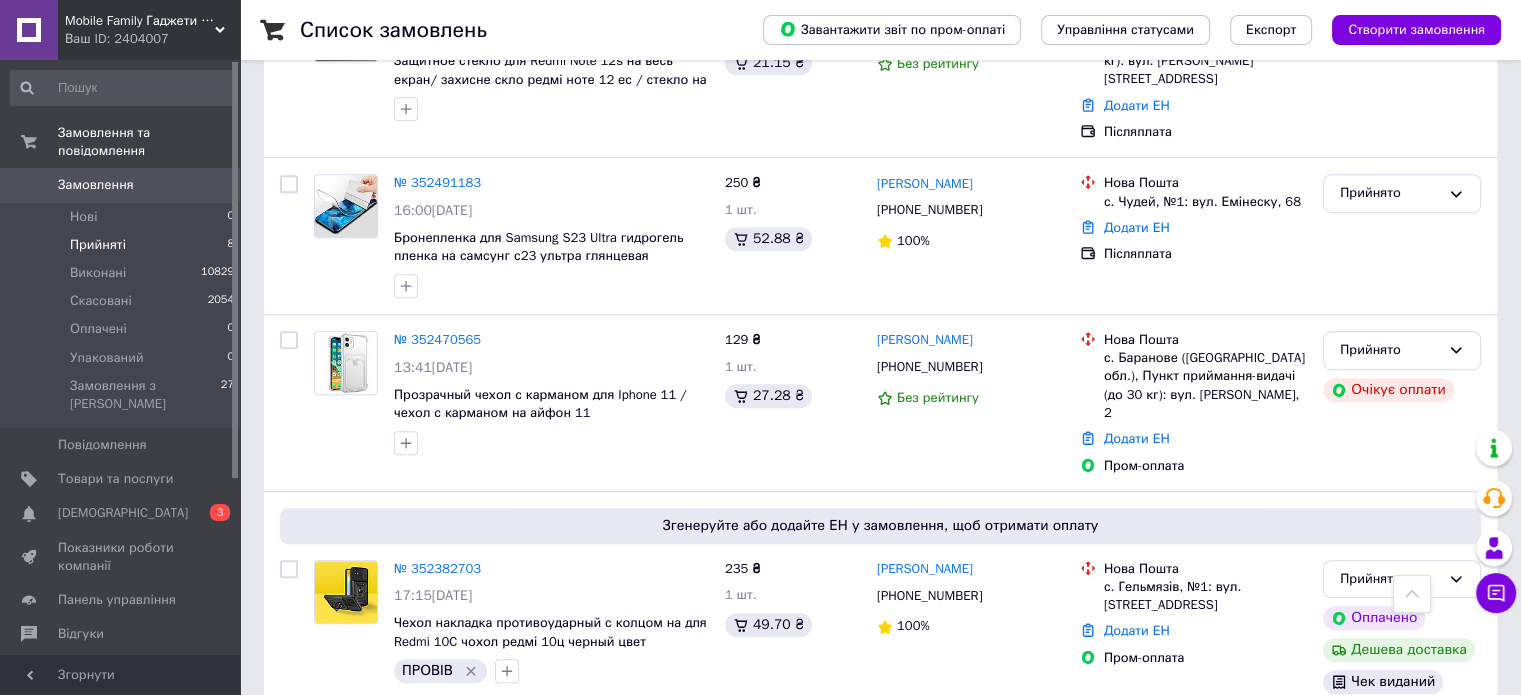 scroll, scrollTop: 1206, scrollLeft: 0, axis: vertical 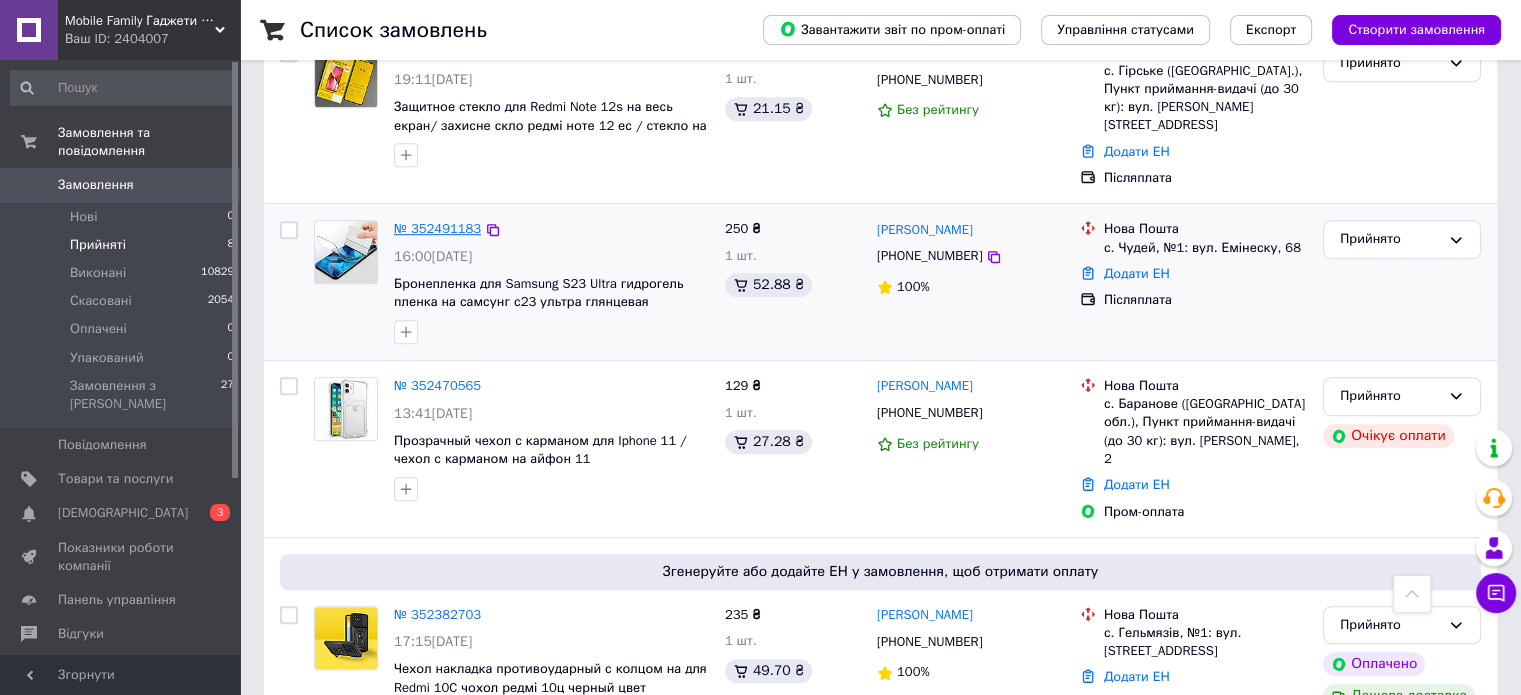 click on "№ 352491183" at bounding box center (437, 228) 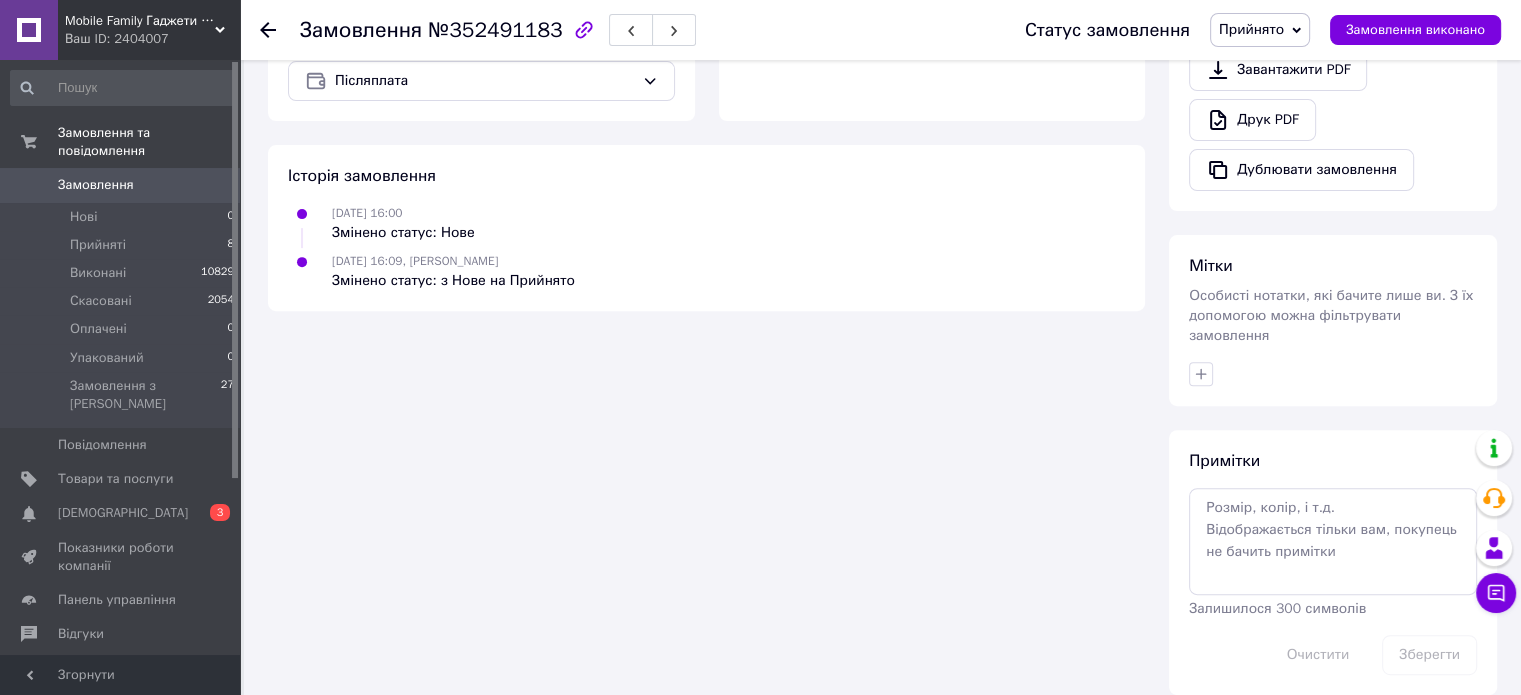 scroll, scrollTop: 736, scrollLeft: 0, axis: vertical 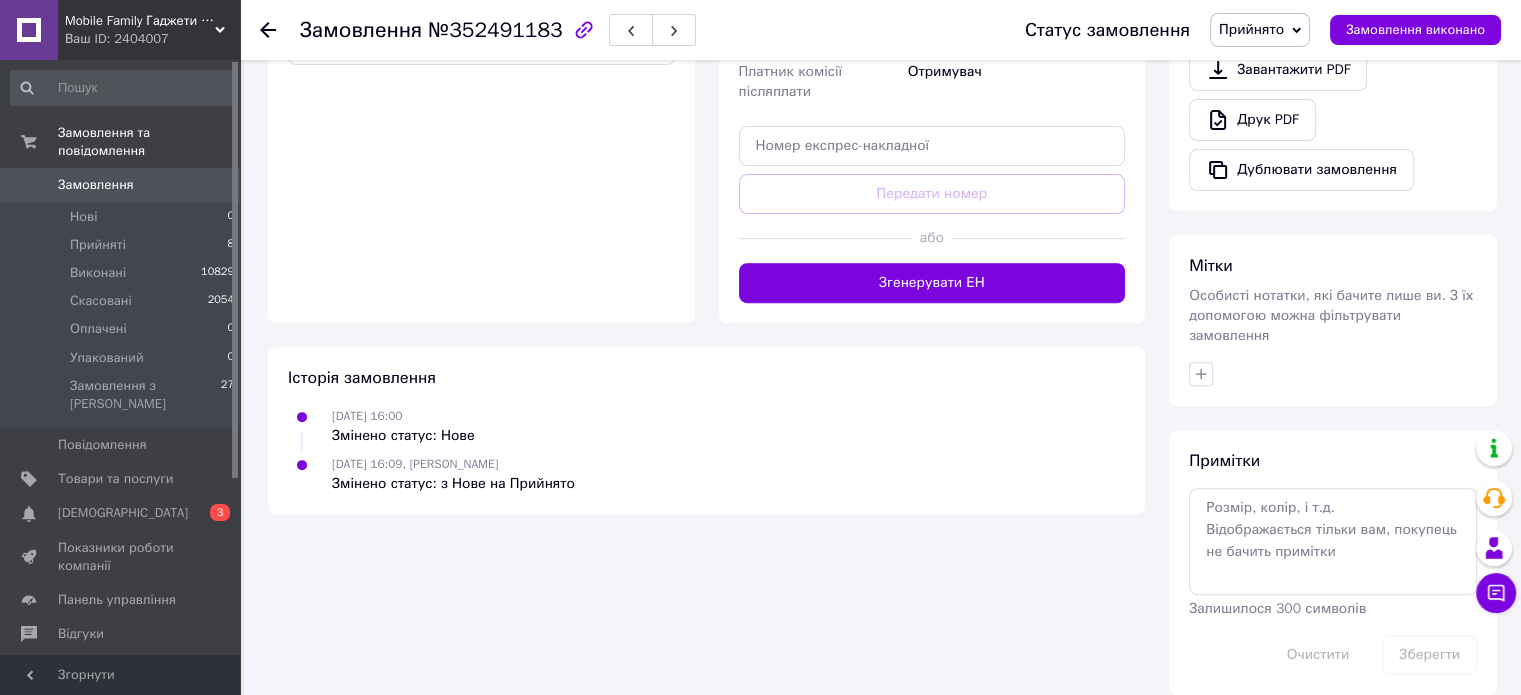 click on "Особисті нотатки, які бачите лише ви. З їх допомогою можна фільтрувати замовлення" at bounding box center (1331, 315) 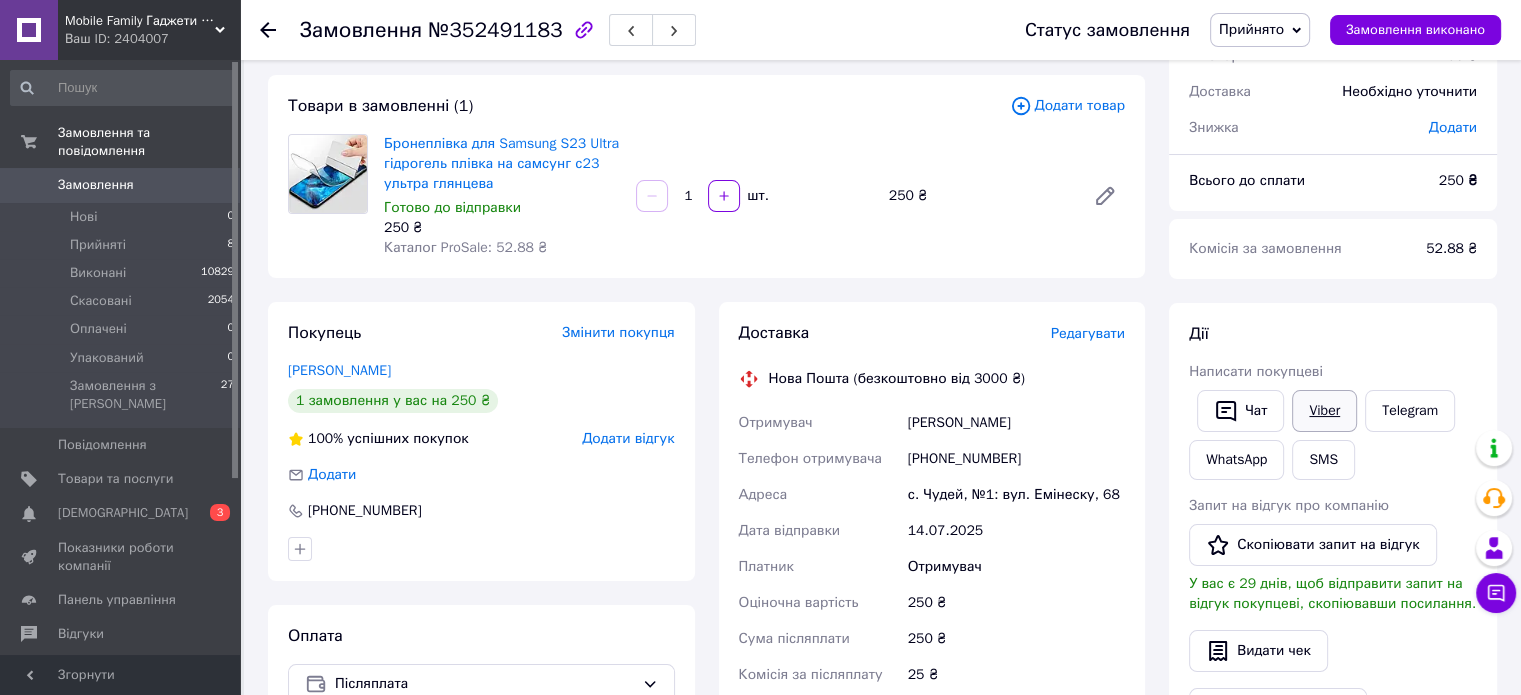 scroll, scrollTop: 96, scrollLeft: 0, axis: vertical 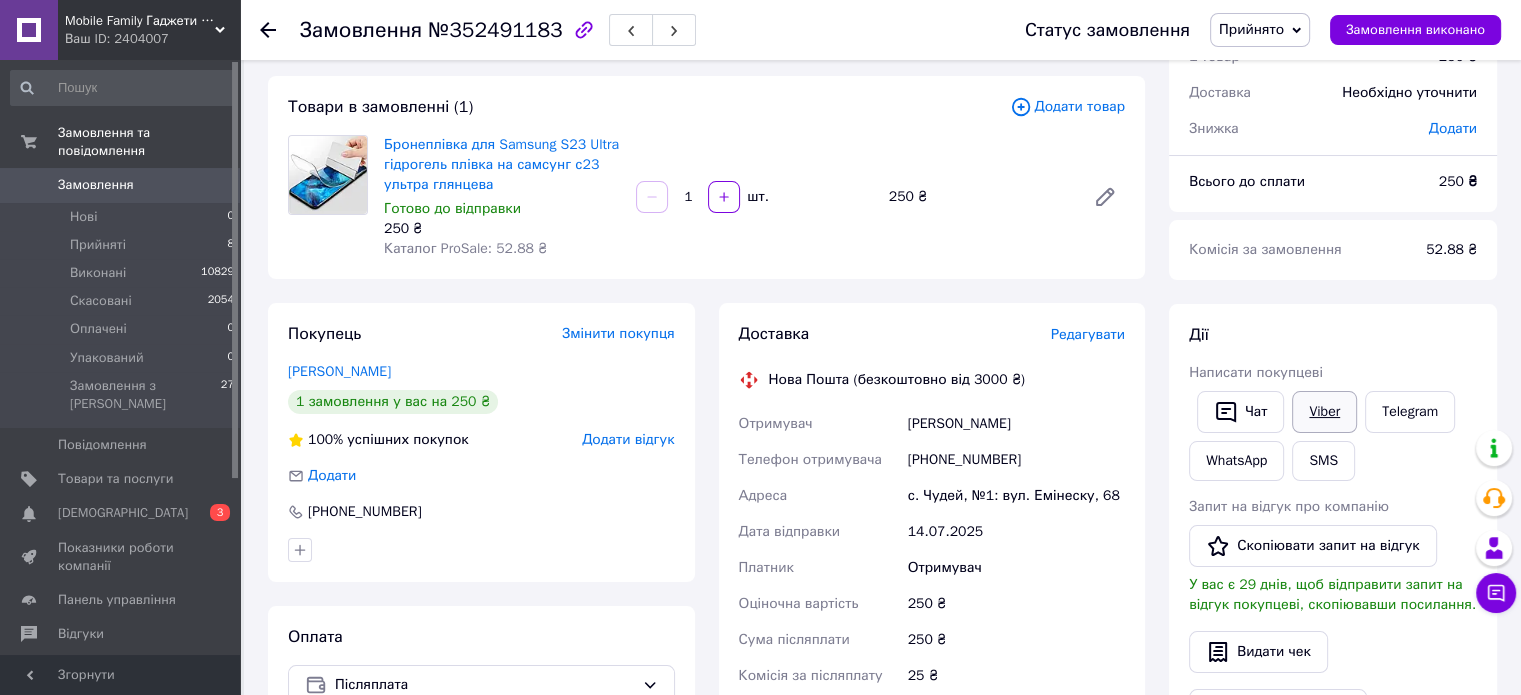 click on "Viber" at bounding box center [1324, 412] 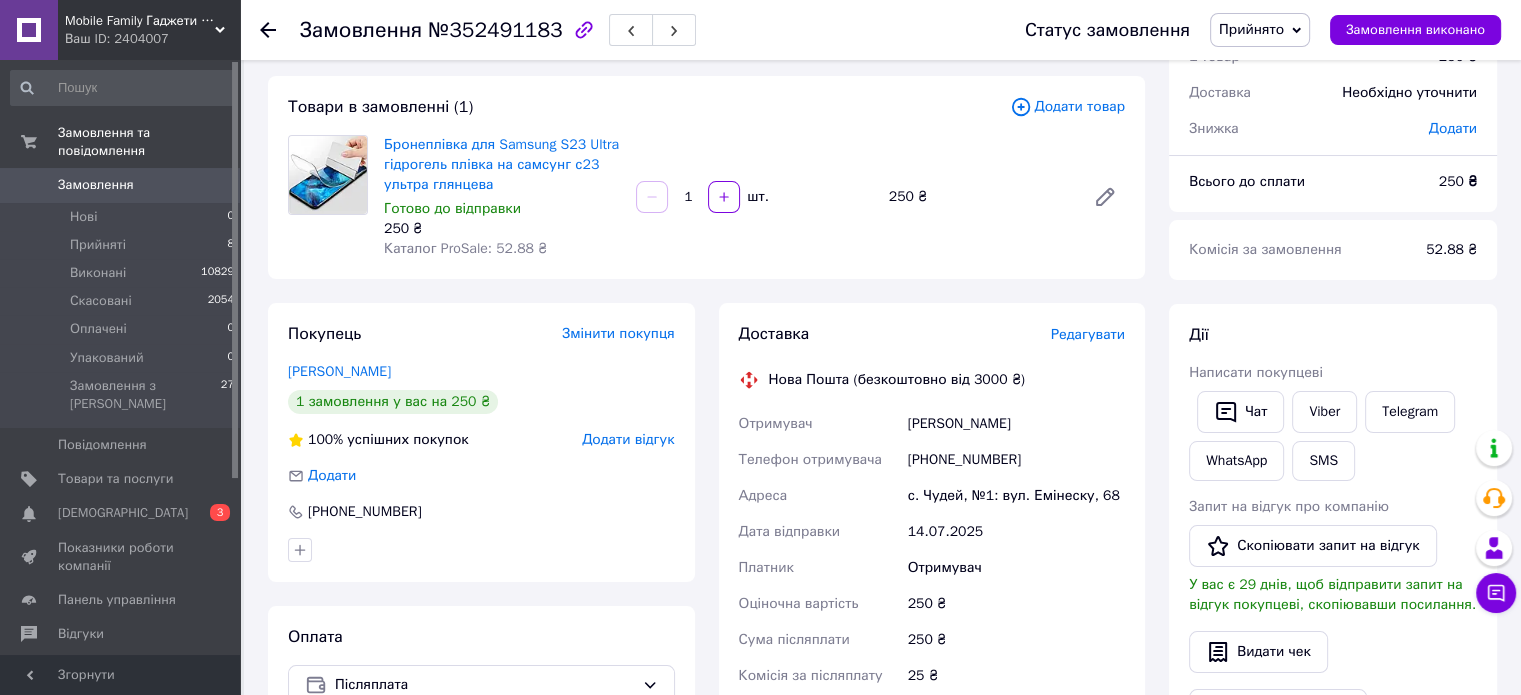 click on "[PERSON_NAME] покупцеві   Чат Viber Telegram WhatsApp SMS Запит на відгук про компанію   Скопіювати запит на відгук У вас є 29 днів, щоб відправити запит на відгук покупцеві, скопіювавши посилання.   Видати чек   Завантажити PDF   Друк PDF   Дублювати замовлення" at bounding box center [1333, 577] 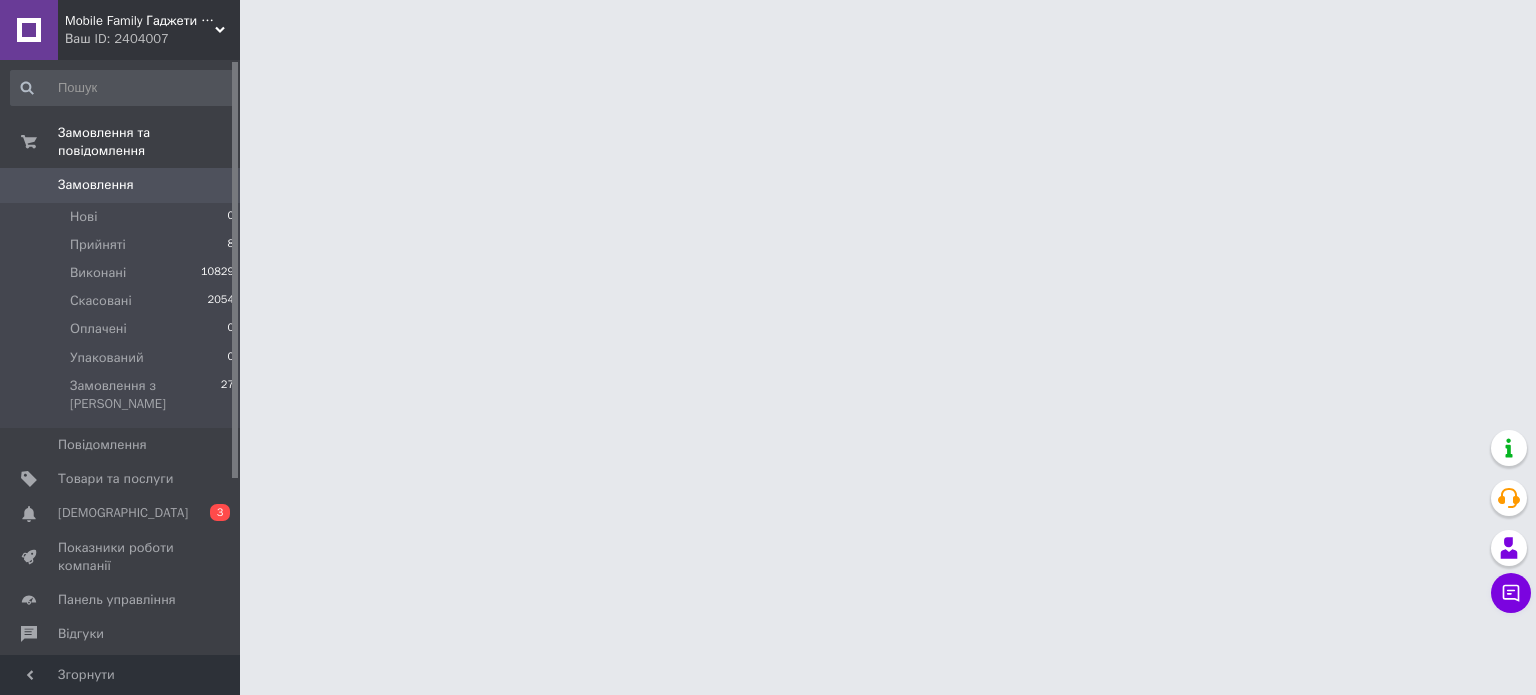 click on "0" at bounding box center (212, 185) 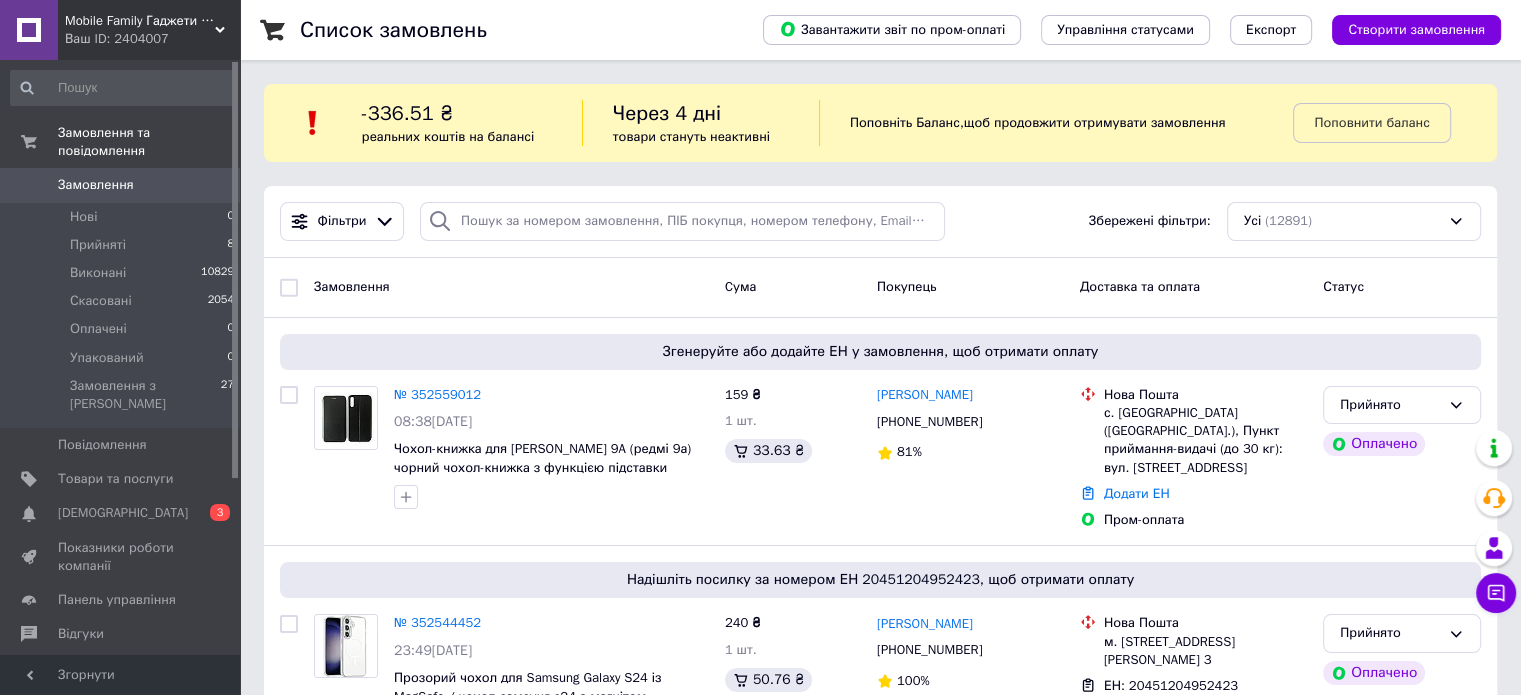 click on "Замовлення 0" at bounding box center (123, 185) 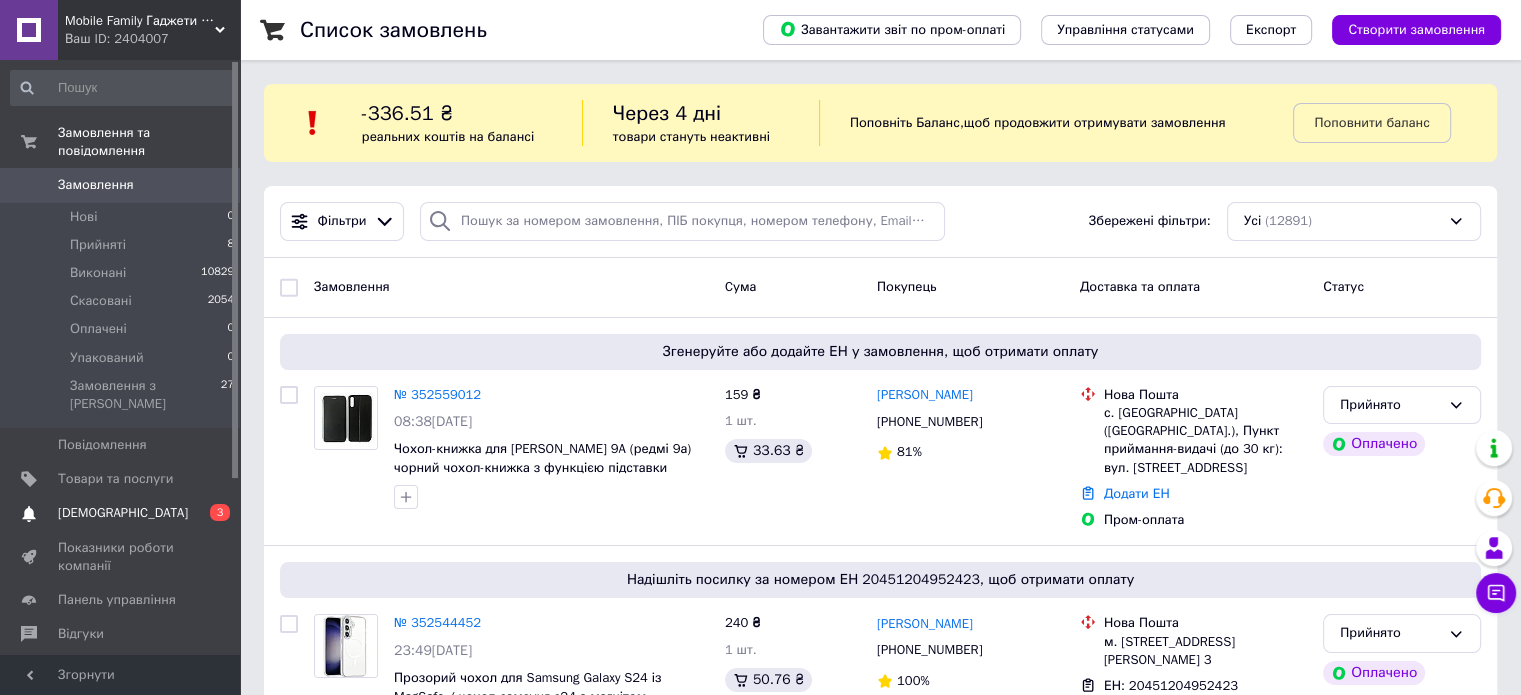 click on "[DEMOGRAPHIC_DATA]" at bounding box center (121, 513) 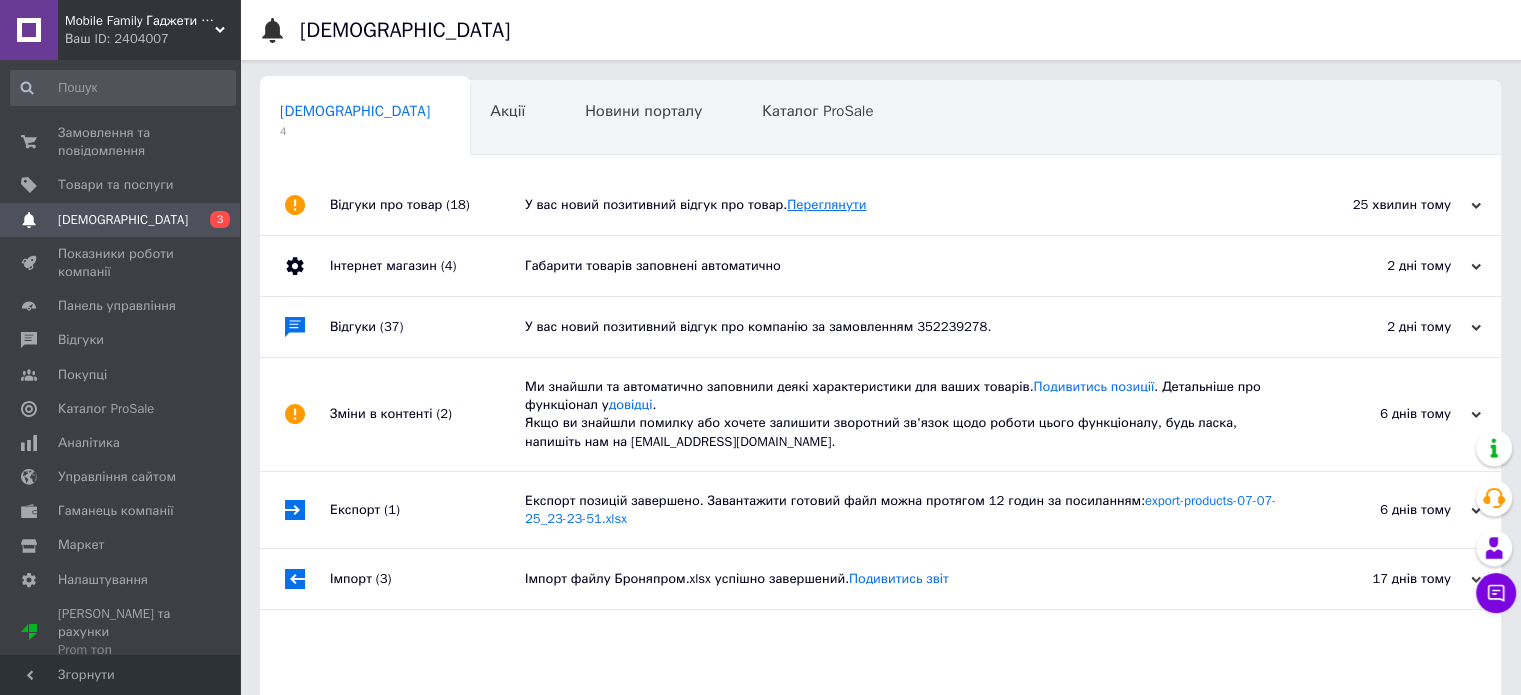 click on "Переглянути" at bounding box center [826, 204] 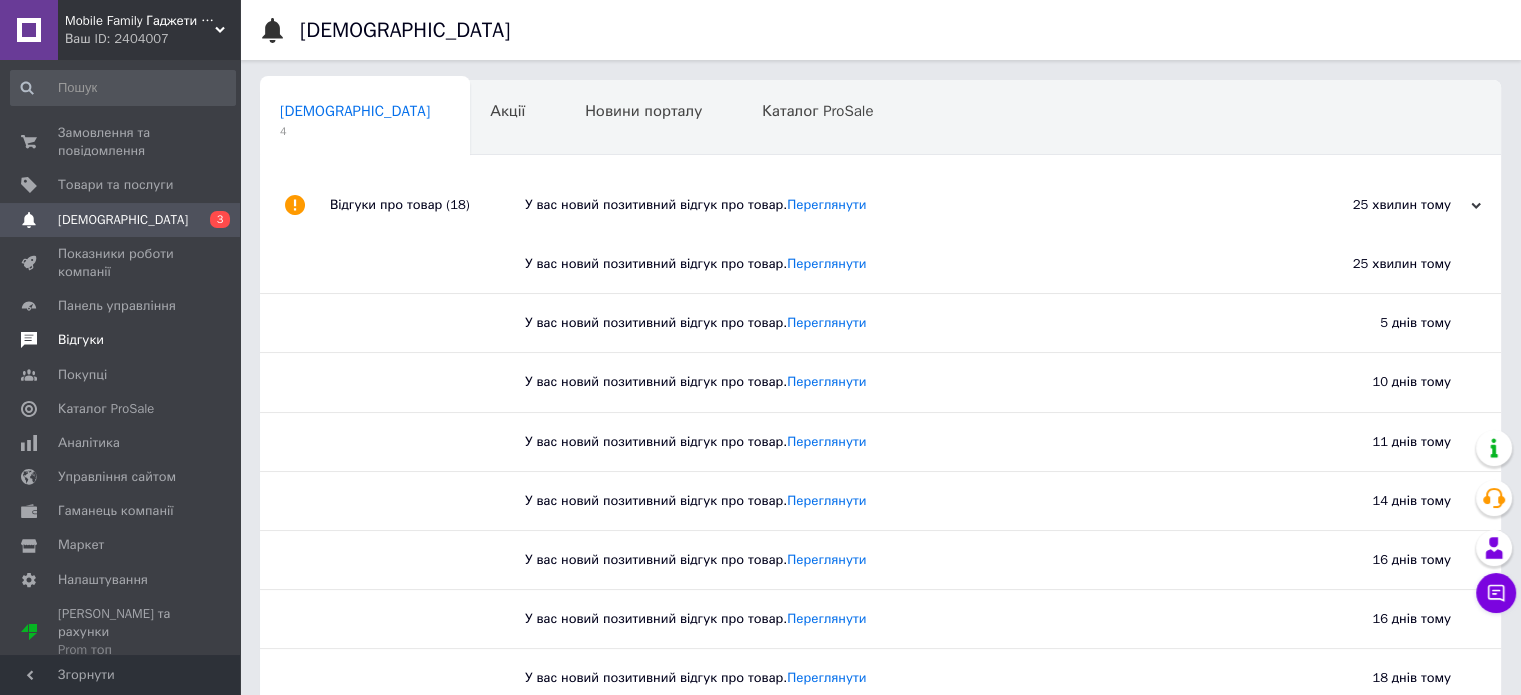 click on "Відгуки" at bounding box center [81, 340] 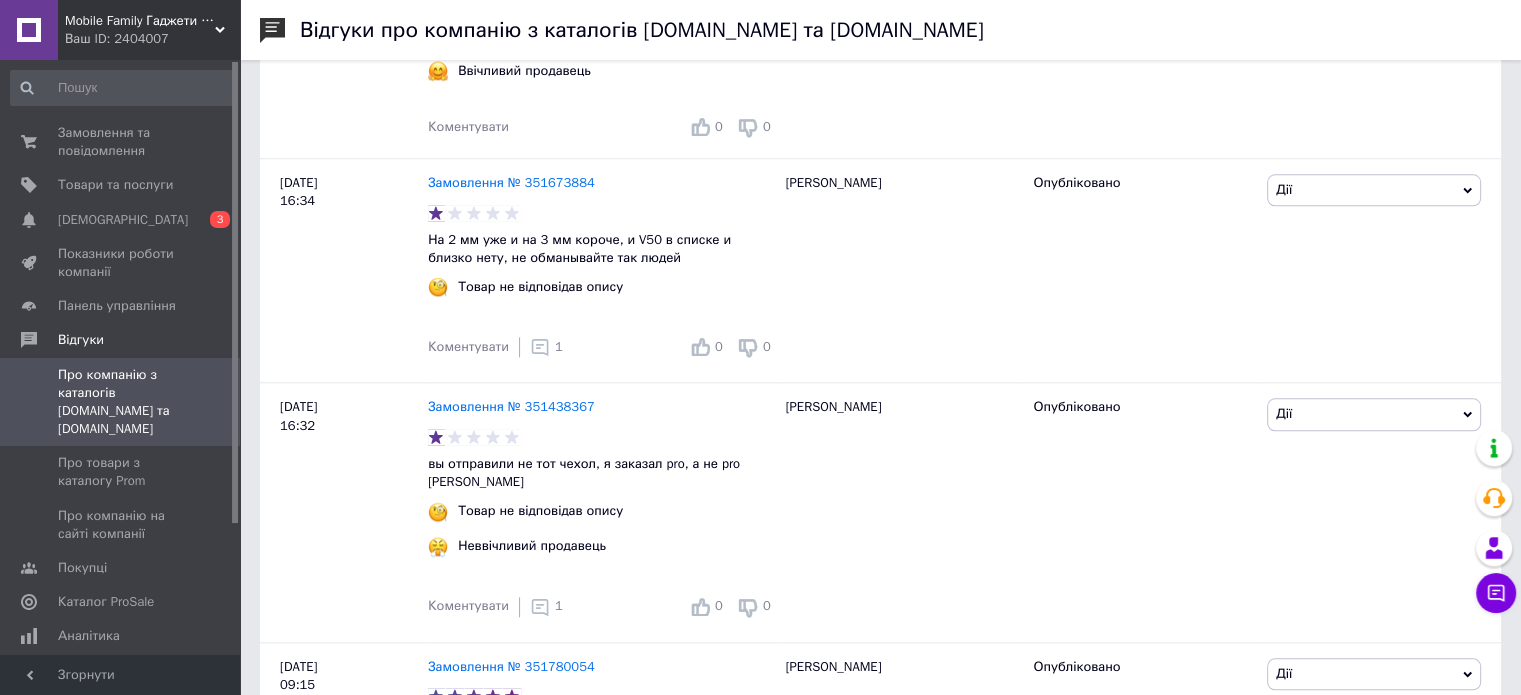 scroll, scrollTop: 2055, scrollLeft: 0, axis: vertical 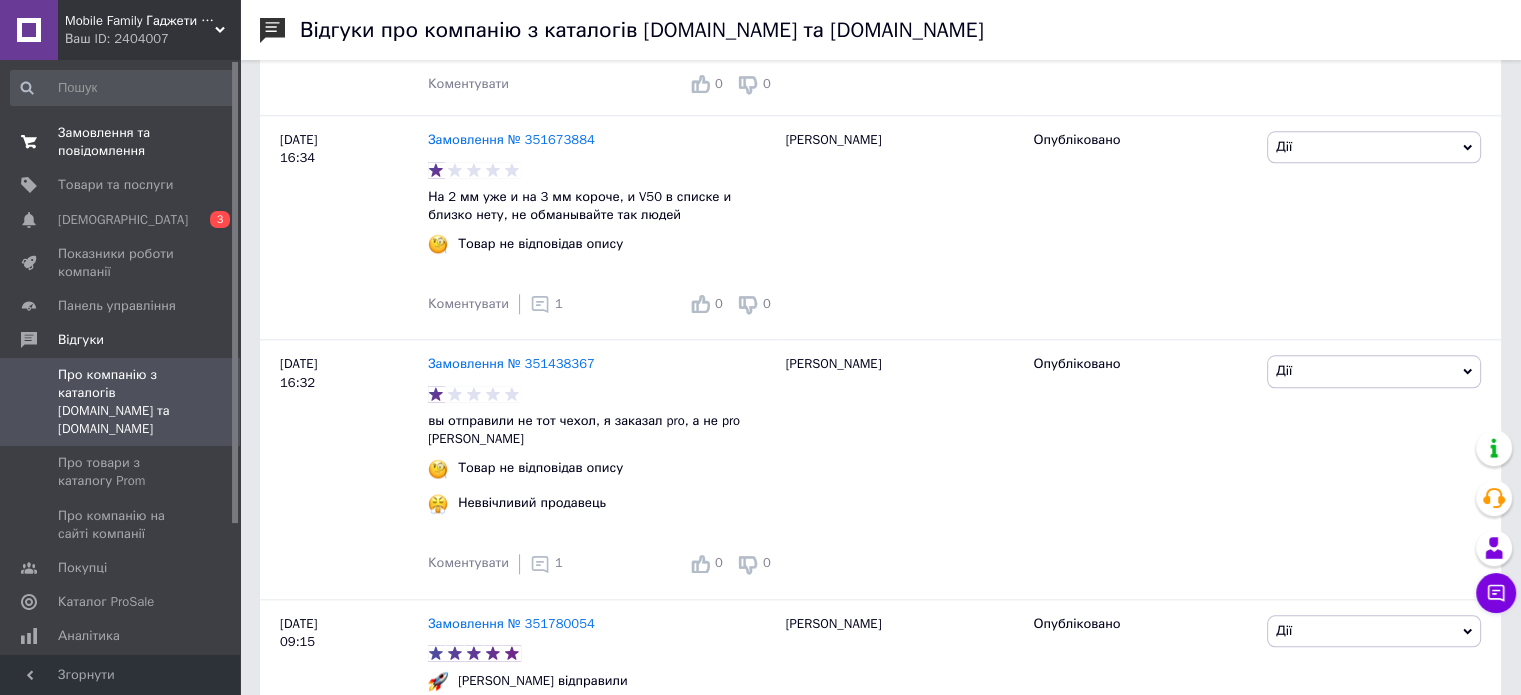click on "Замовлення та повідомлення" at bounding box center [121, 142] 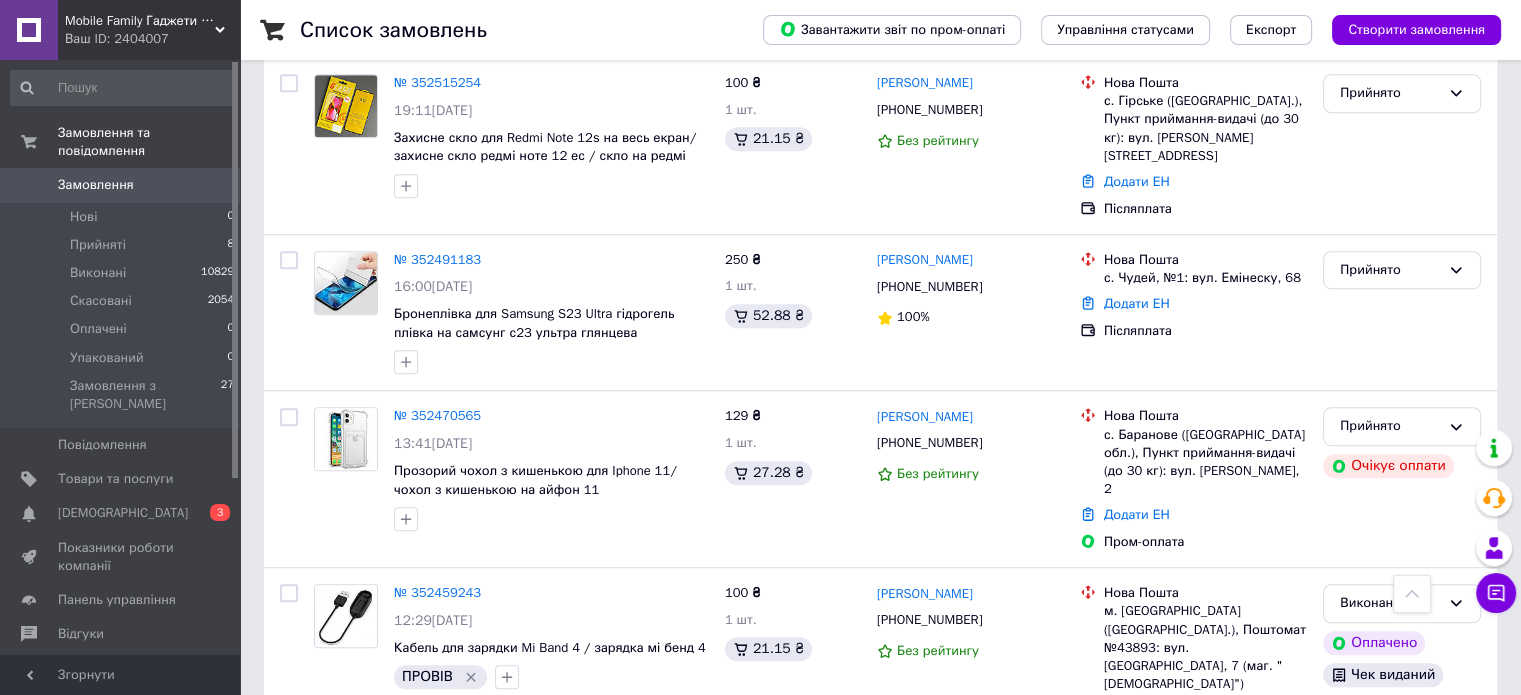 scroll, scrollTop: 1103, scrollLeft: 0, axis: vertical 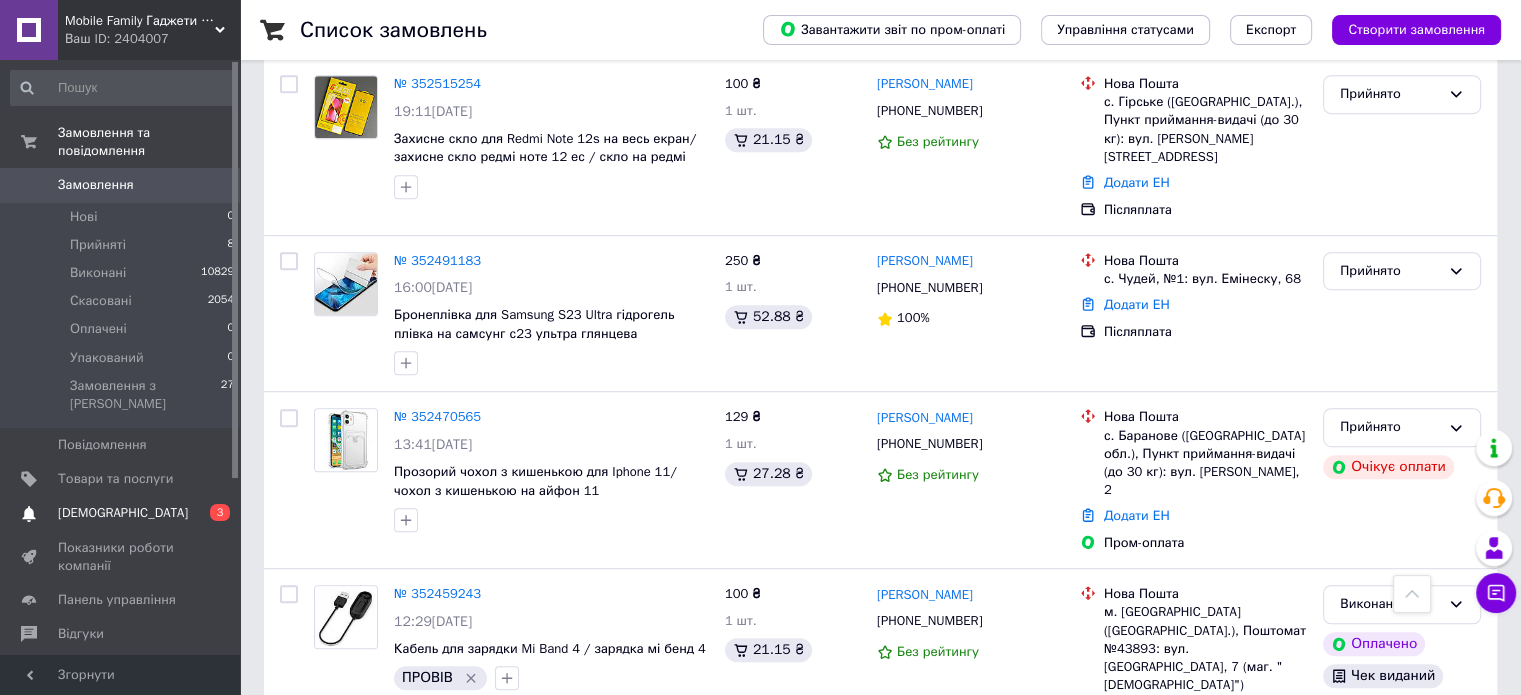 click on "0 3" at bounding box center [212, 513] 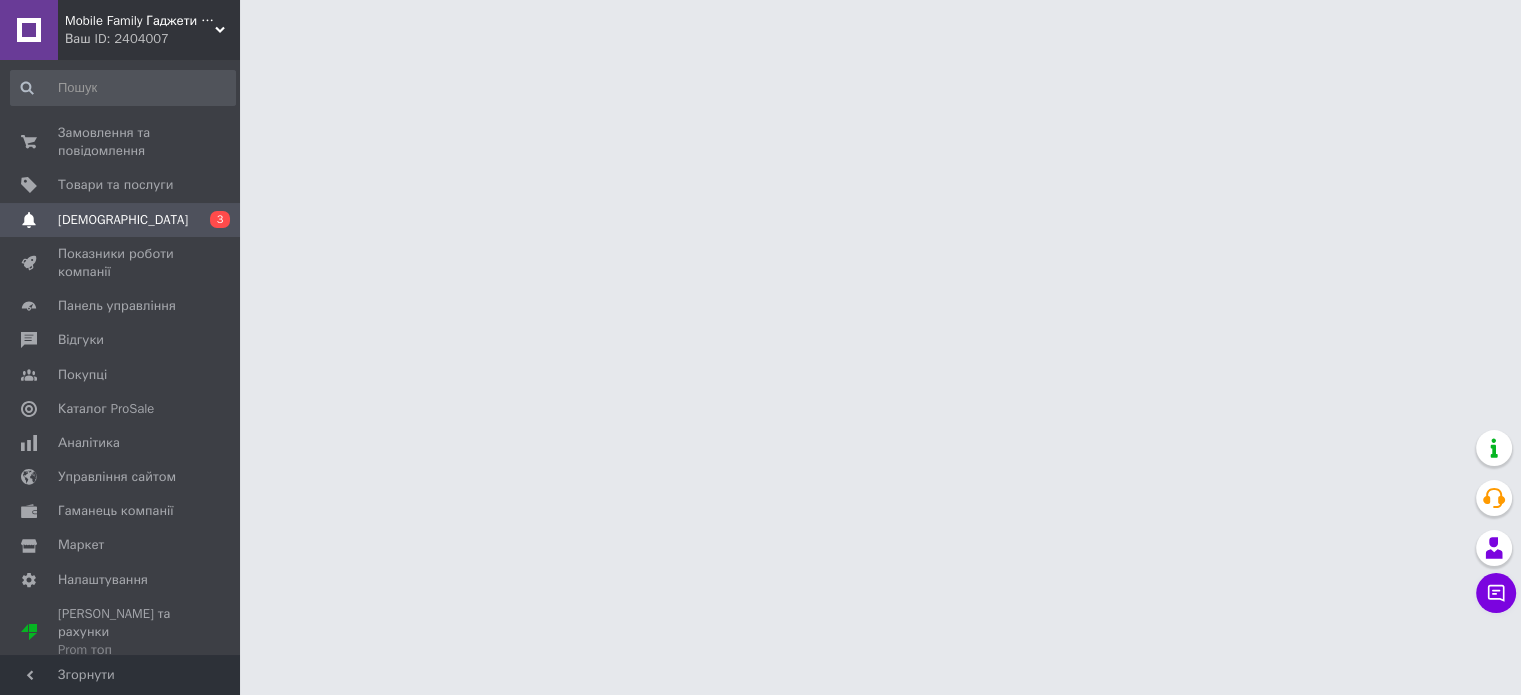 scroll, scrollTop: 0, scrollLeft: 0, axis: both 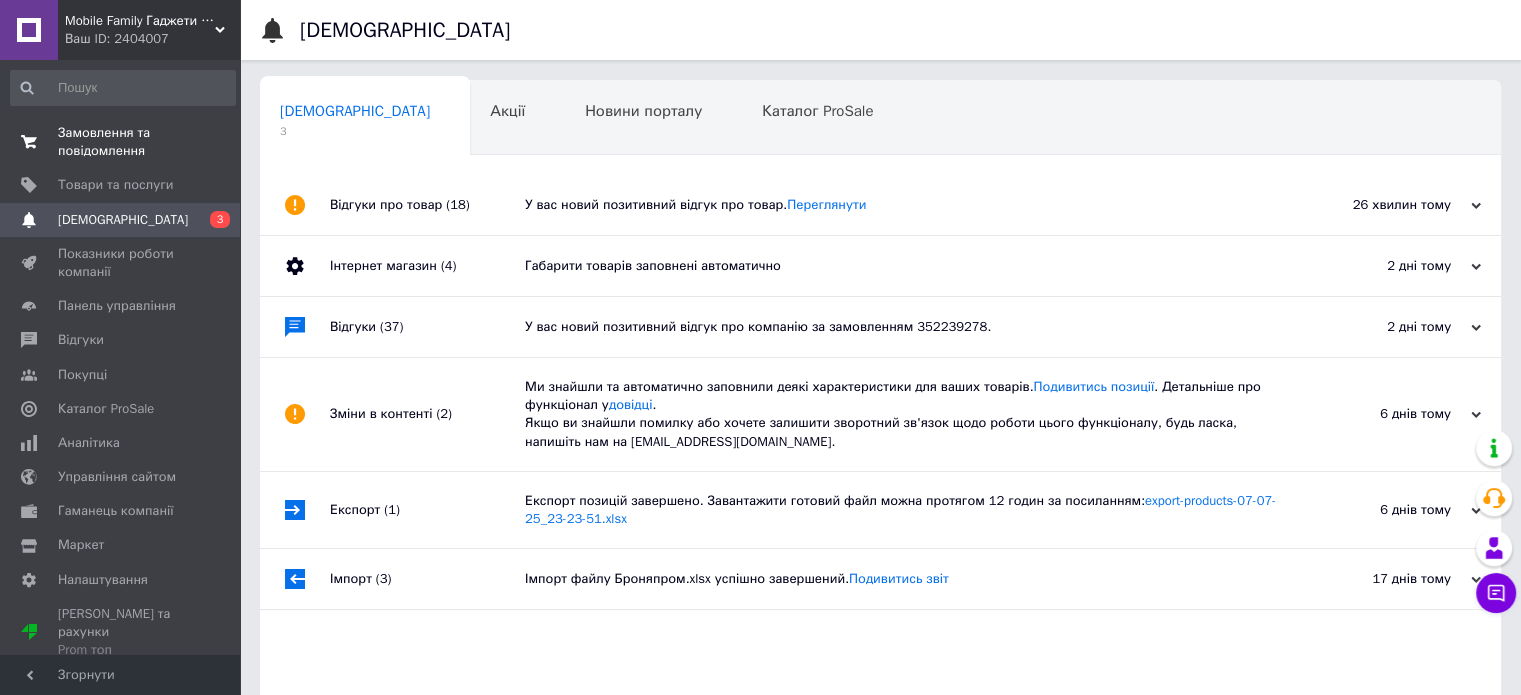 click on "Замовлення та повідомлення" at bounding box center [121, 142] 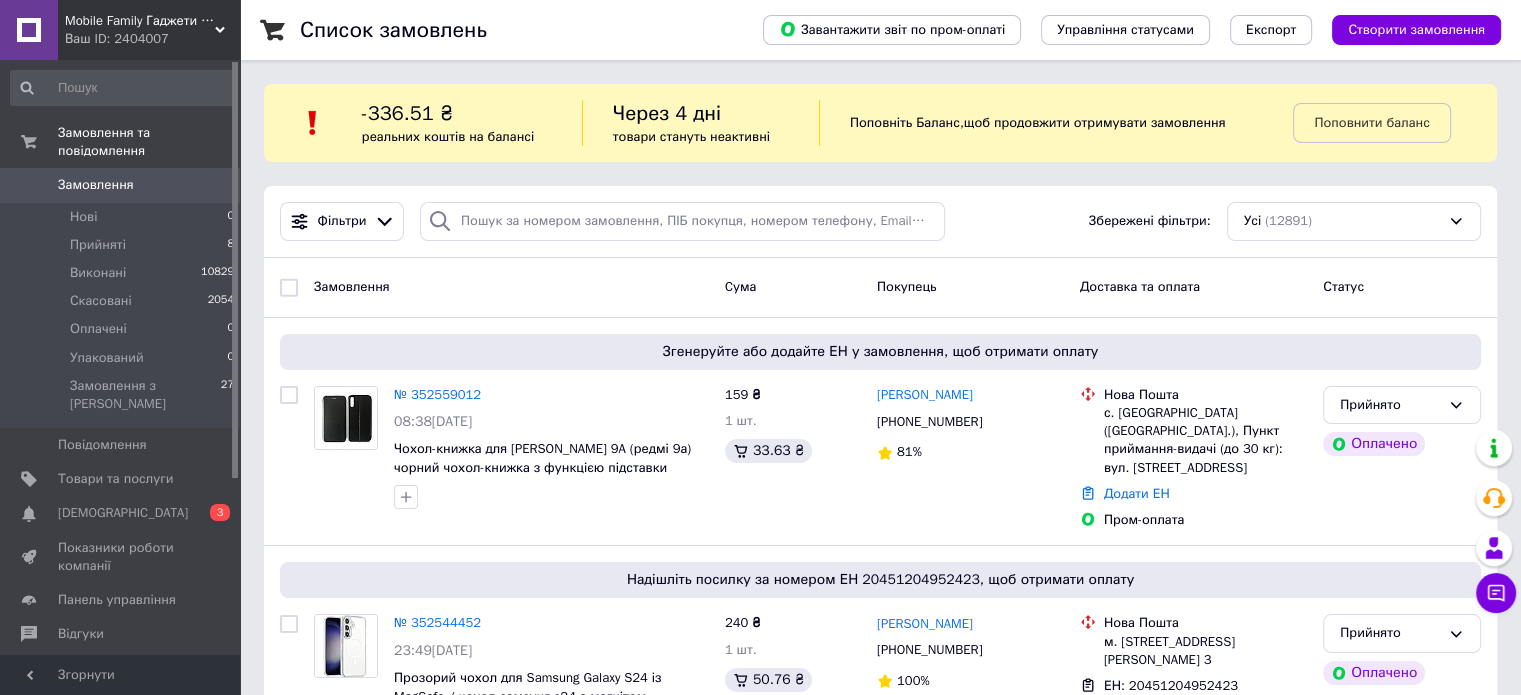 click on "Замовлення Cума Покупець Доставка та оплата Статус" at bounding box center (880, 287) 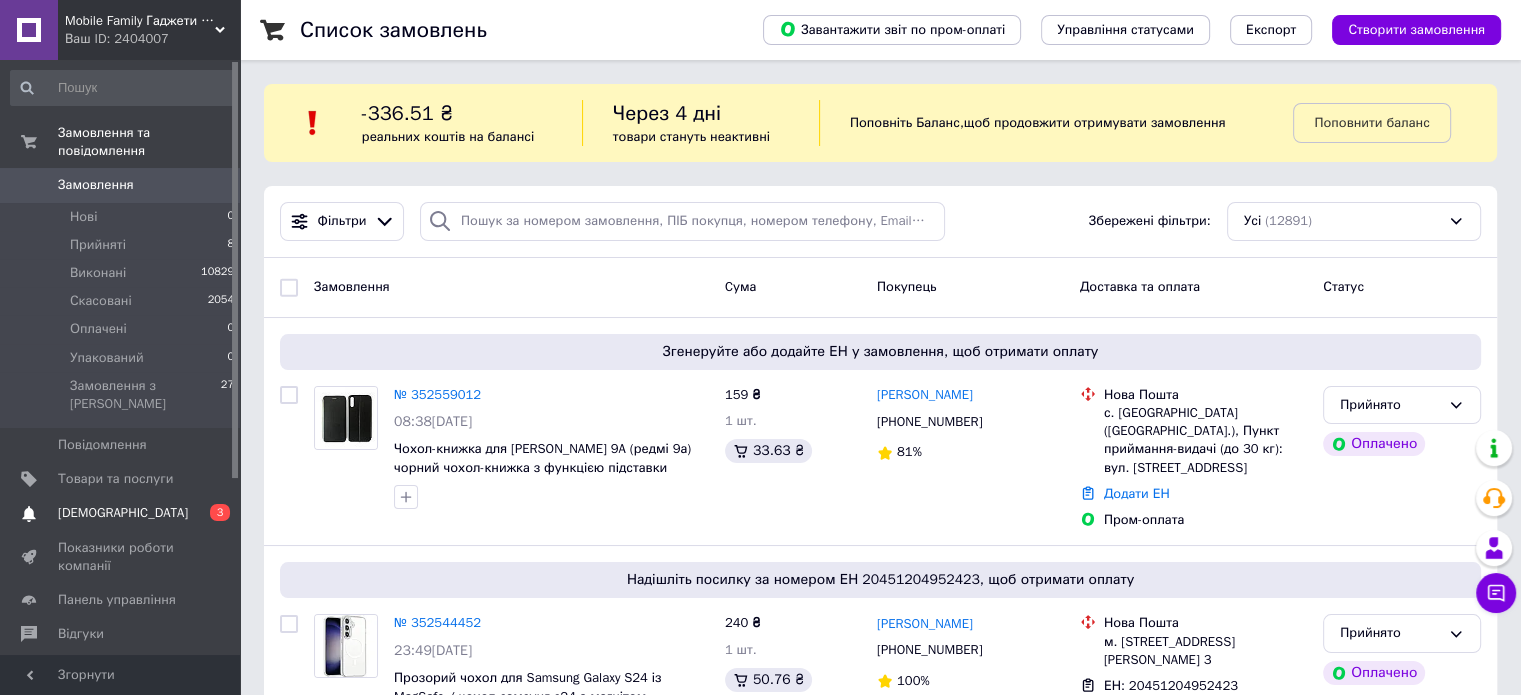 click on "[DEMOGRAPHIC_DATA]" at bounding box center (121, 513) 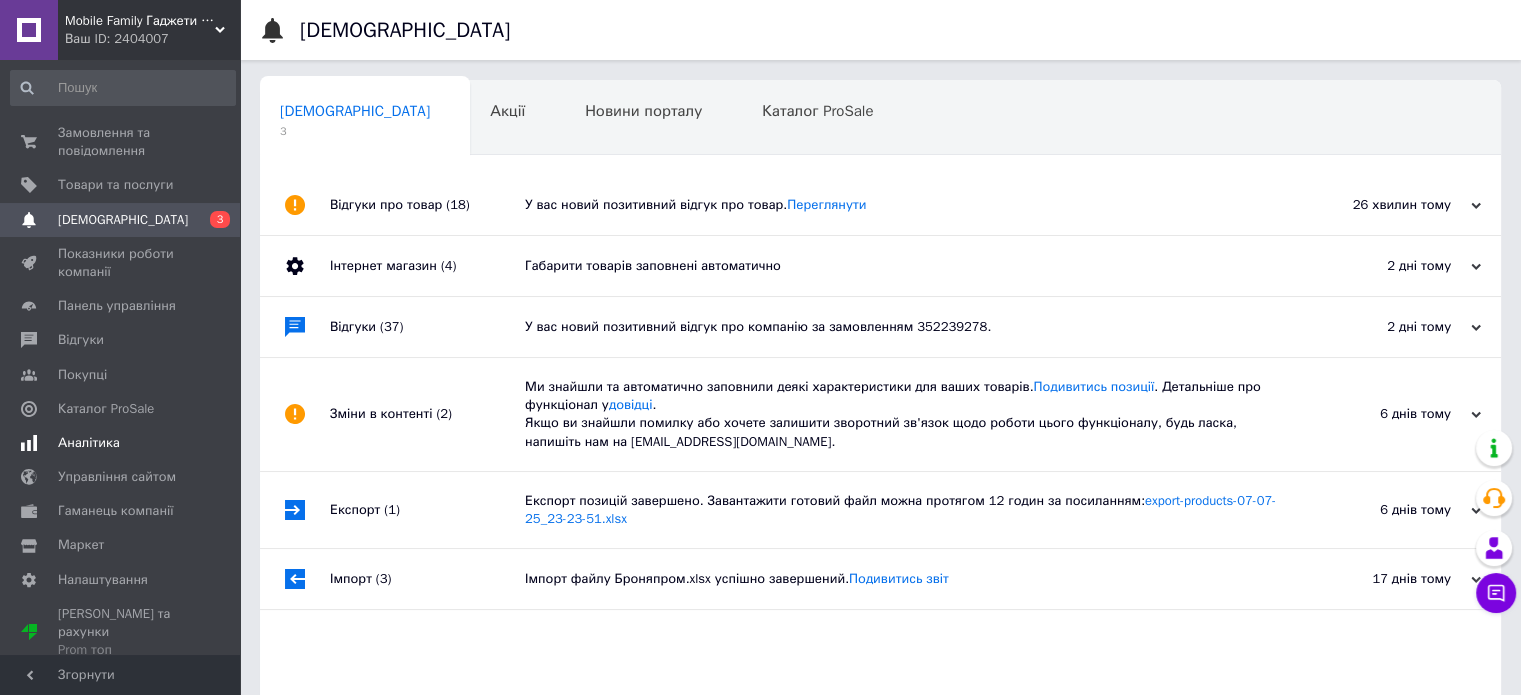click on "Аналітика" at bounding box center [121, 443] 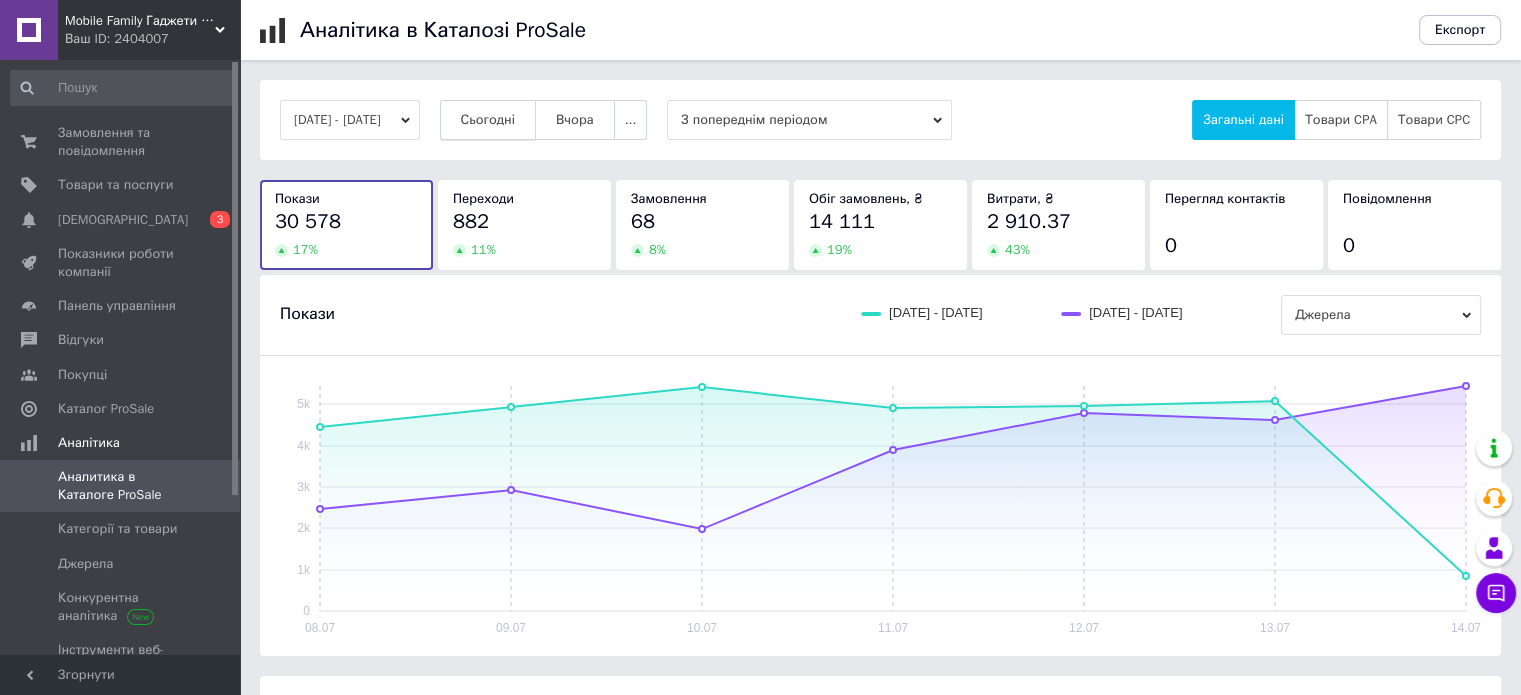 click on "Сьогодні" at bounding box center (488, 120) 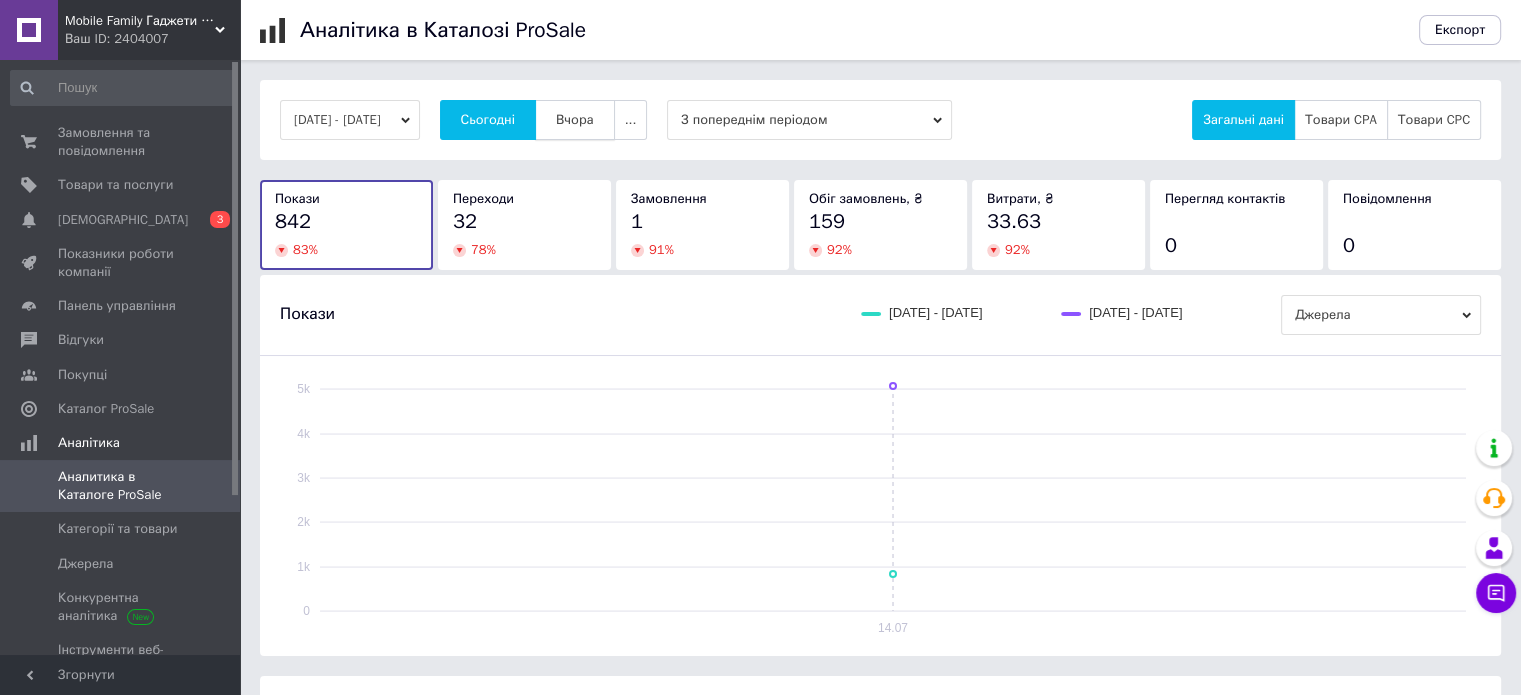 click on "Вчора" at bounding box center [575, 120] 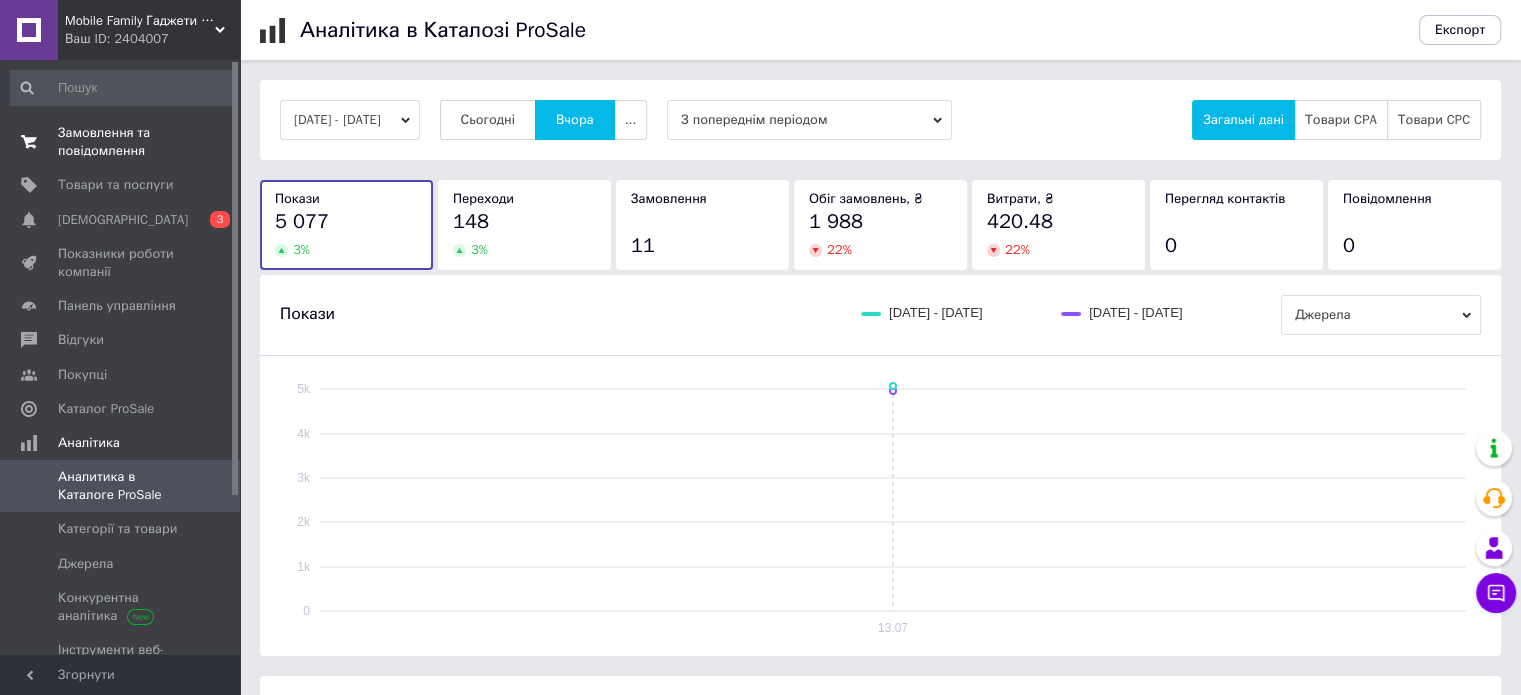 click on "Замовлення та повідомлення" at bounding box center [121, 142] 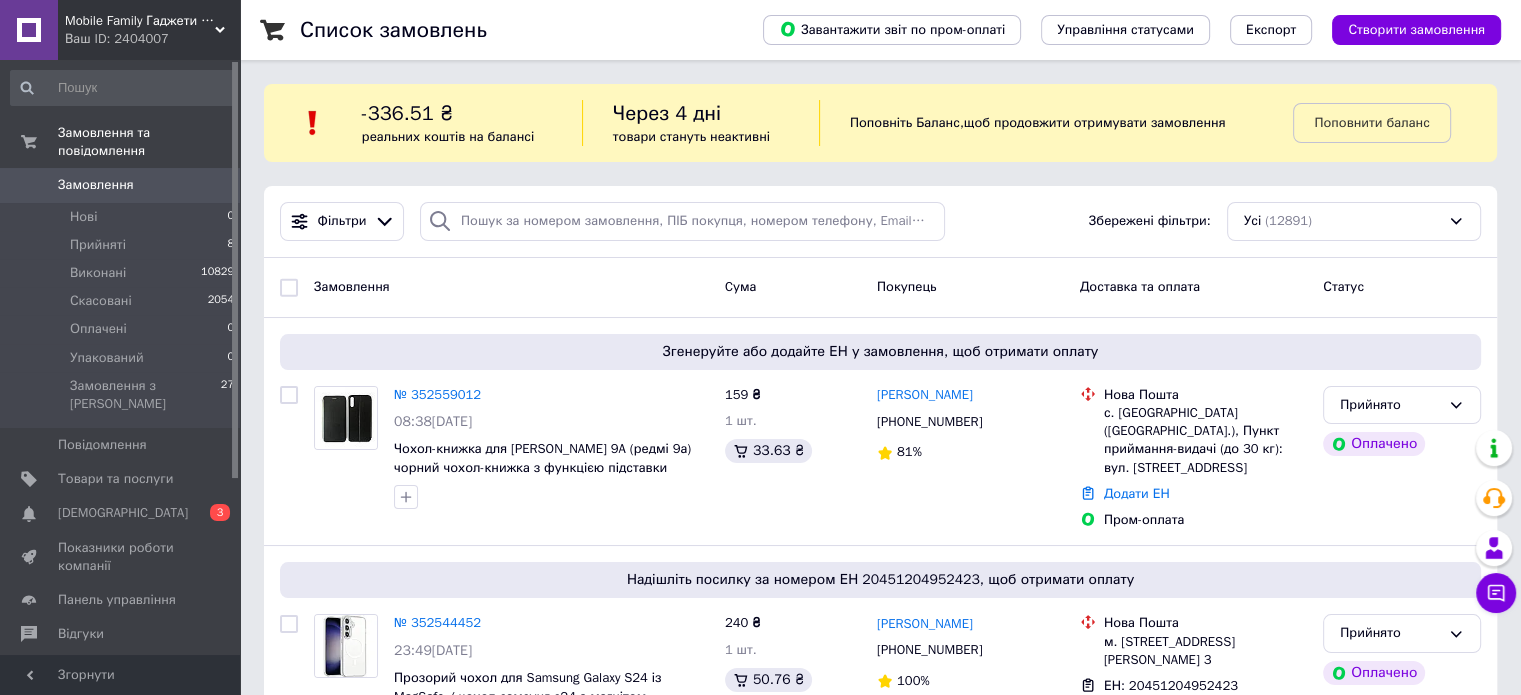 click on "Замовлення" at bounding box center (121, 185) 